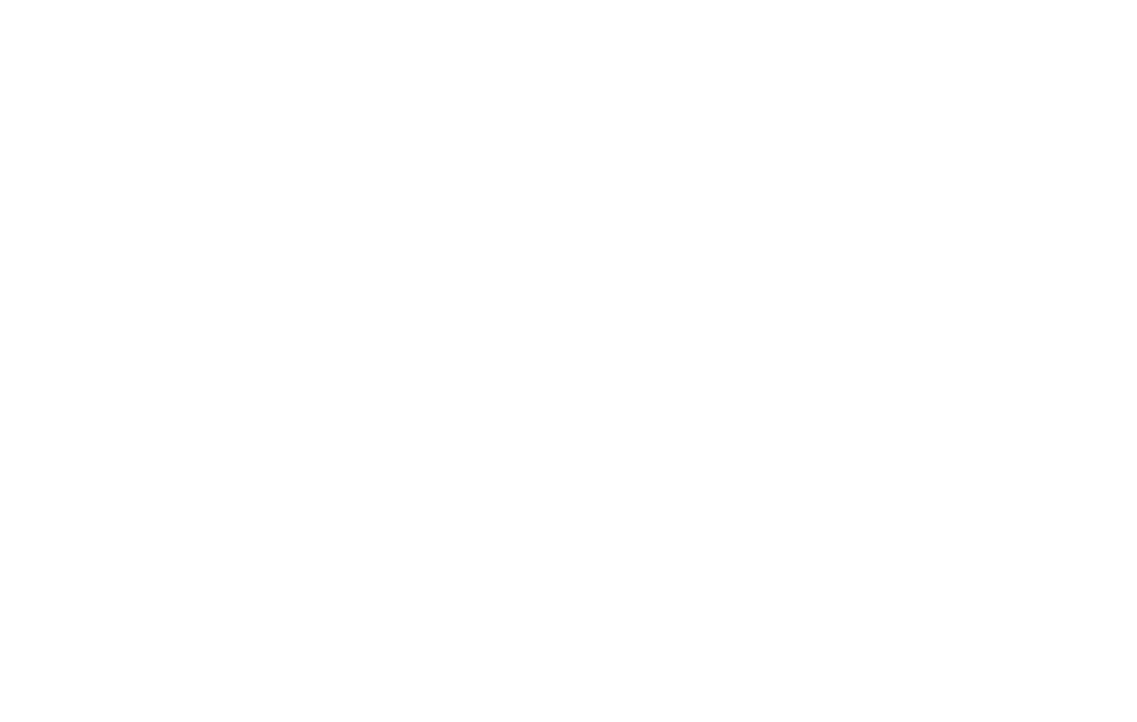 scroll, scrollTop: 0, scrollLeft: 0, axis: both 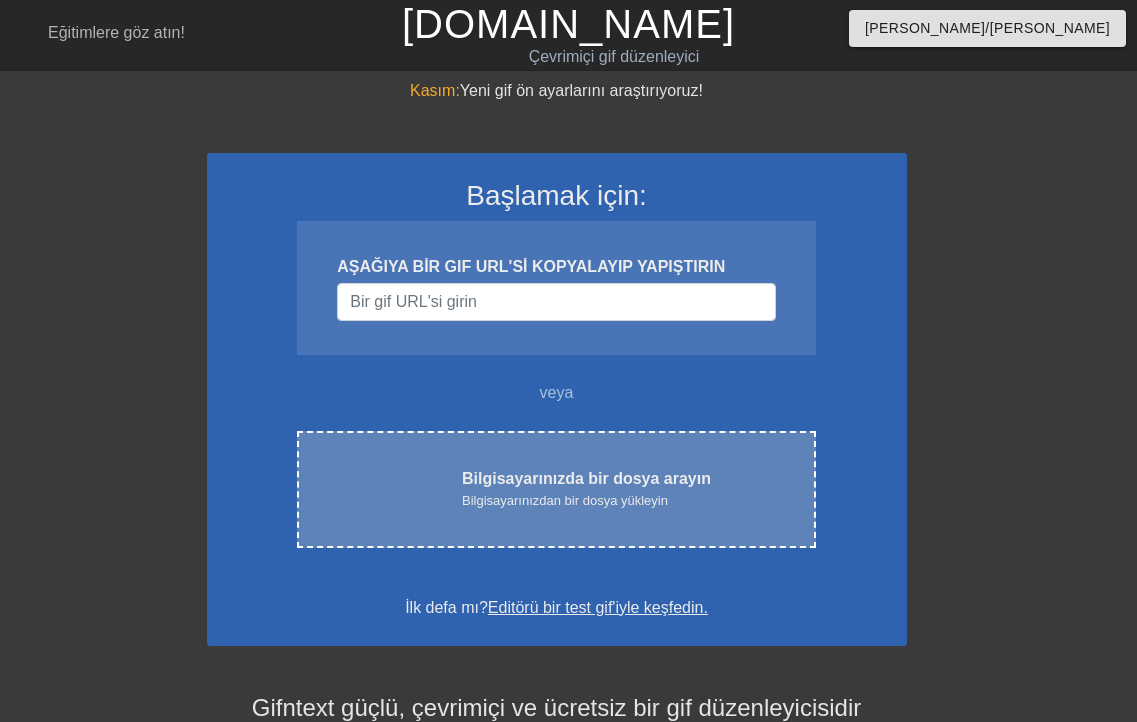 click on "bulut_yükleme Bilgisayarınızda bir dosya arayın Bilgisayarınızdan bir dosya yükleyin" at bounding box center [556, 489] 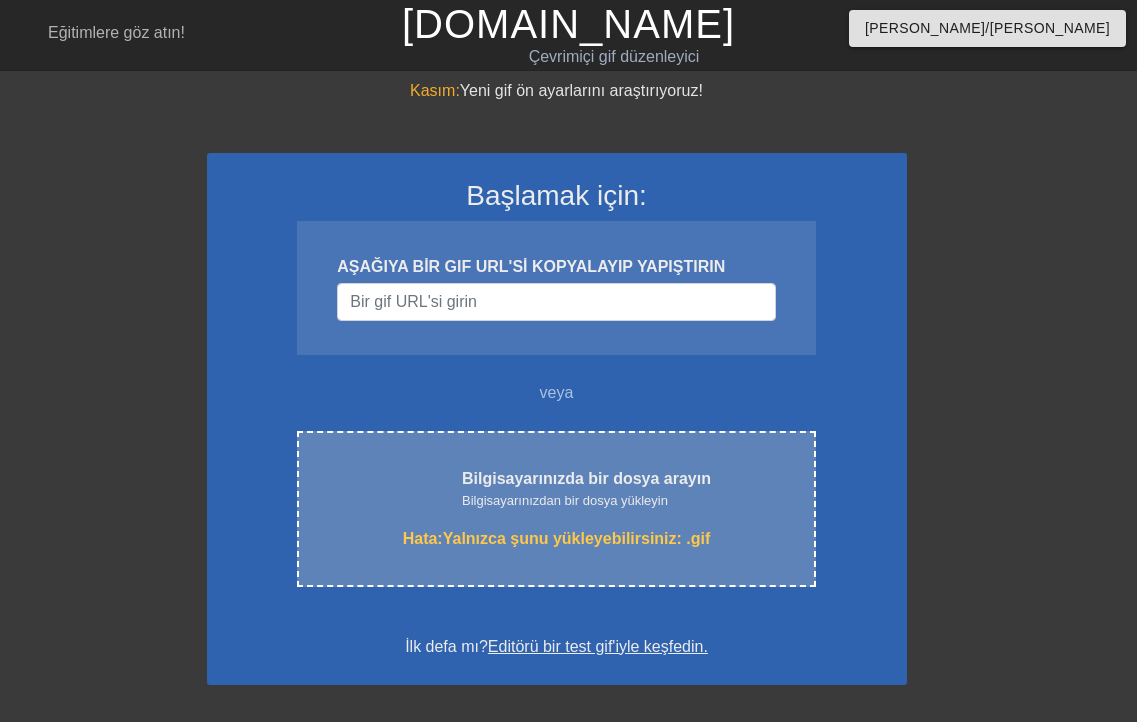 click on "Bilgisayarınızda bir dosya arayın" at bounding box center (586, 478) 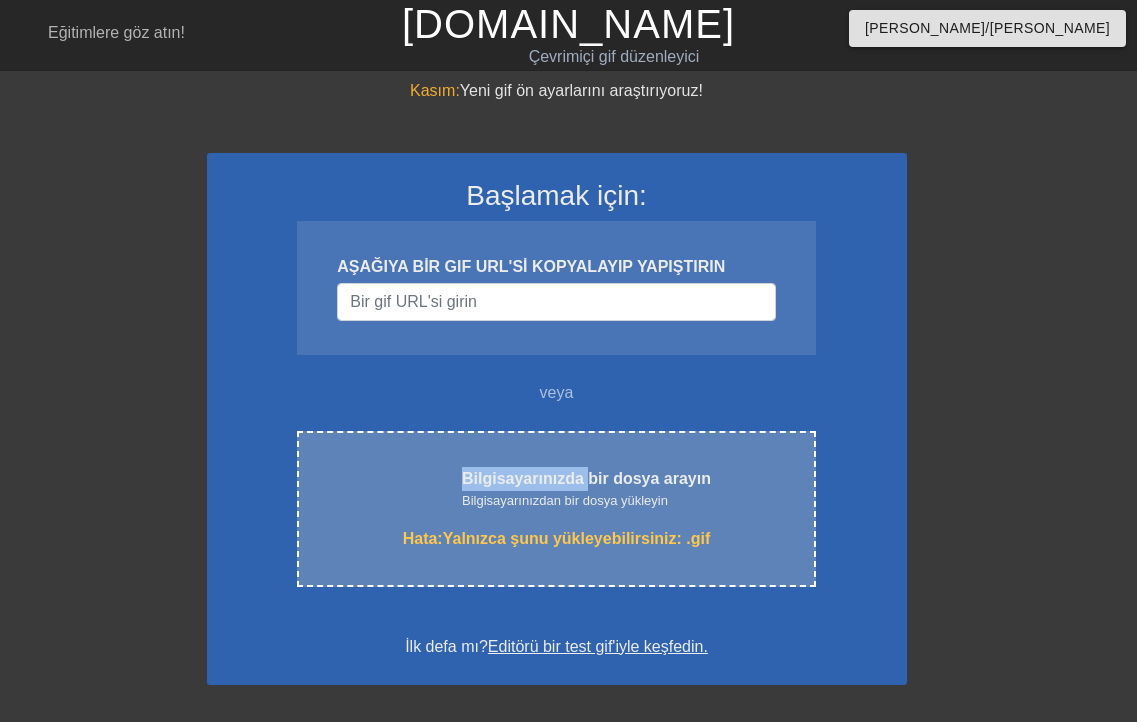 click on "Bilgisayarınızda bir dosya arayın" at bounding box center (586, 478) 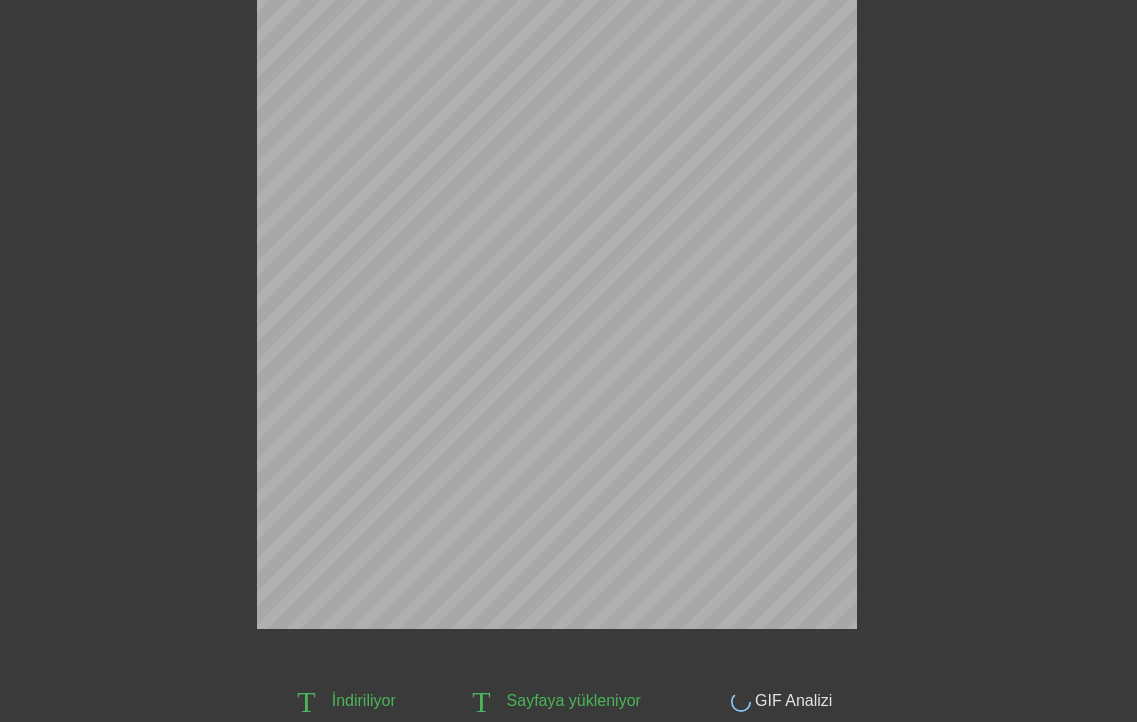 scroll, scrollTop: 296, scrollLeft: 0, axis: vertical 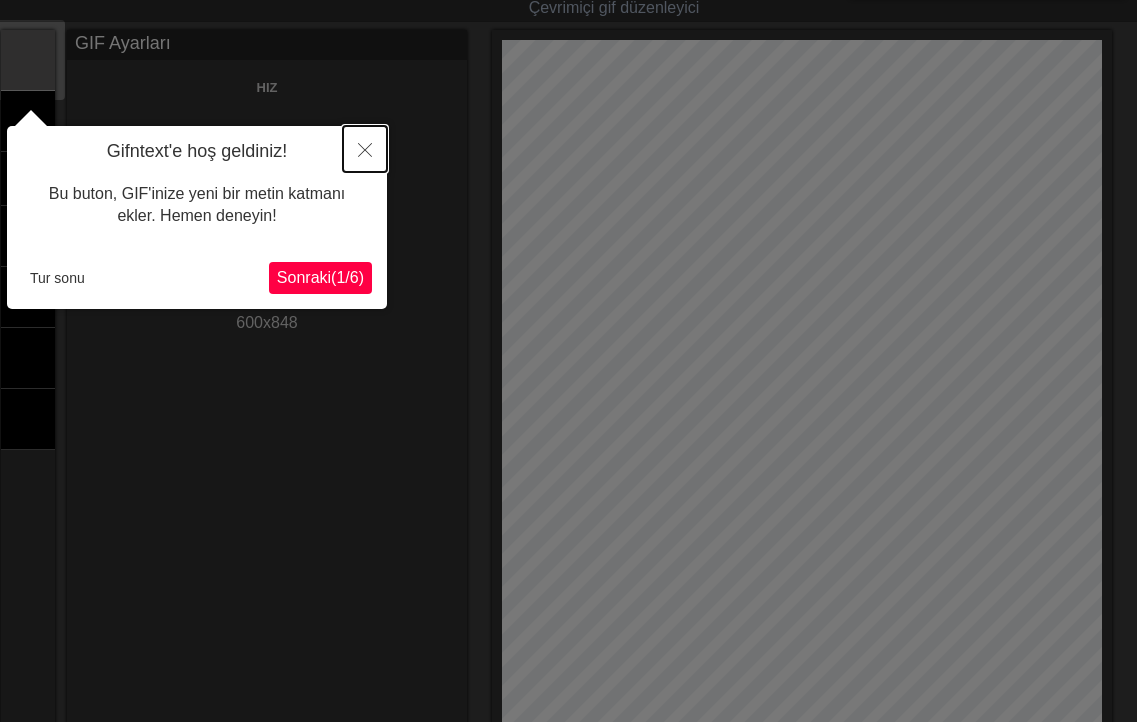 click 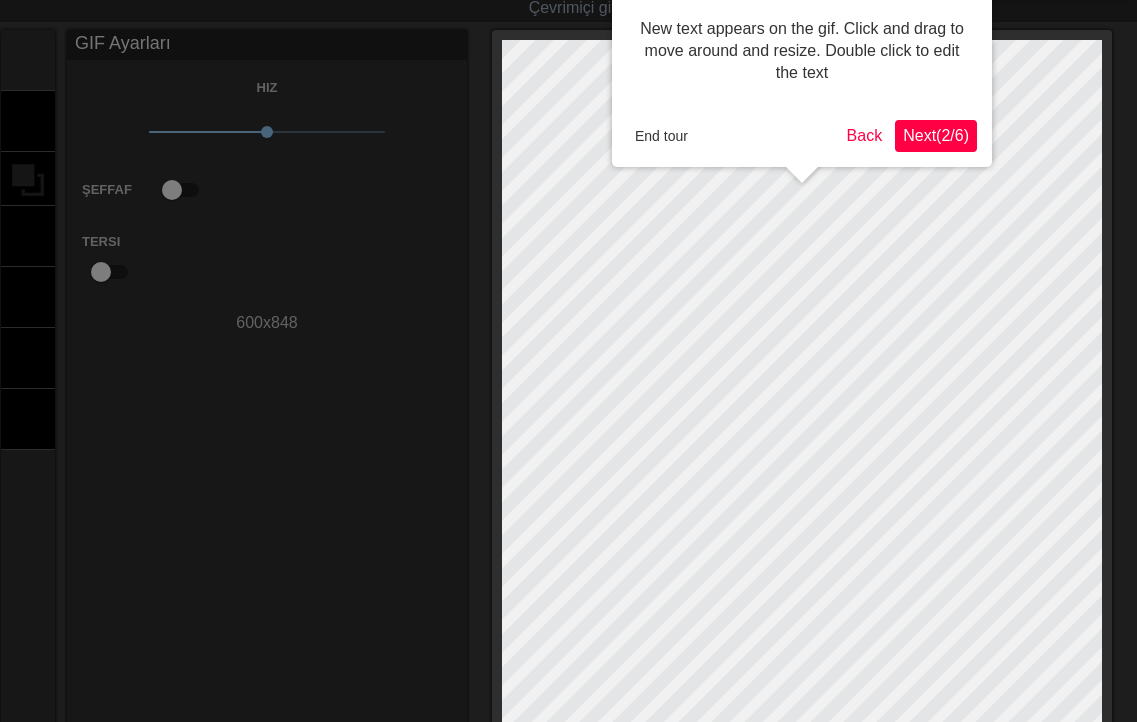 scroll, scrollTop: 0, scrollLeft: 0, axis: both 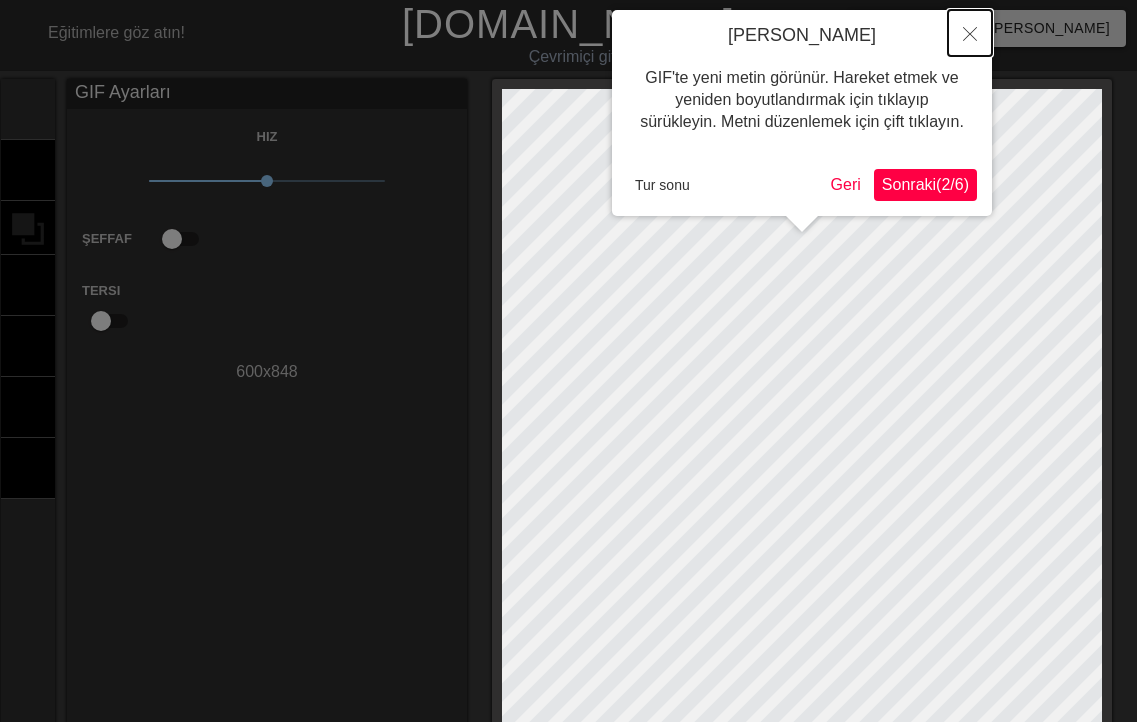 click 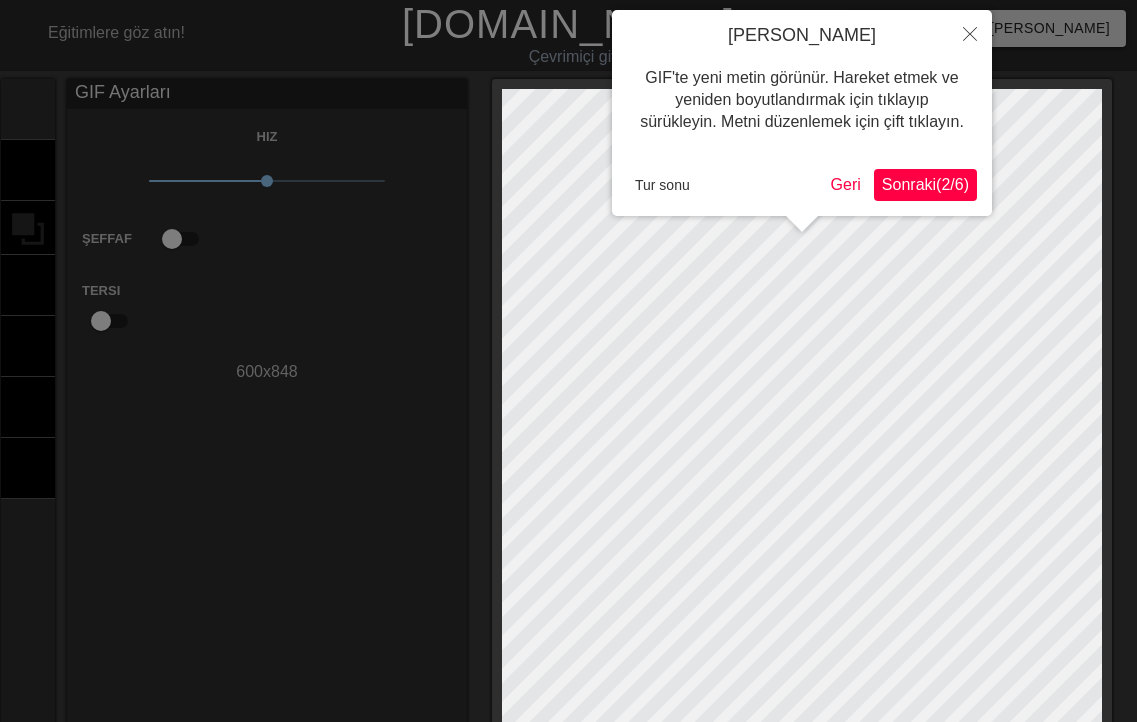 scroll, scrollTop: 49, scrollLeft: 0, axis: vertical 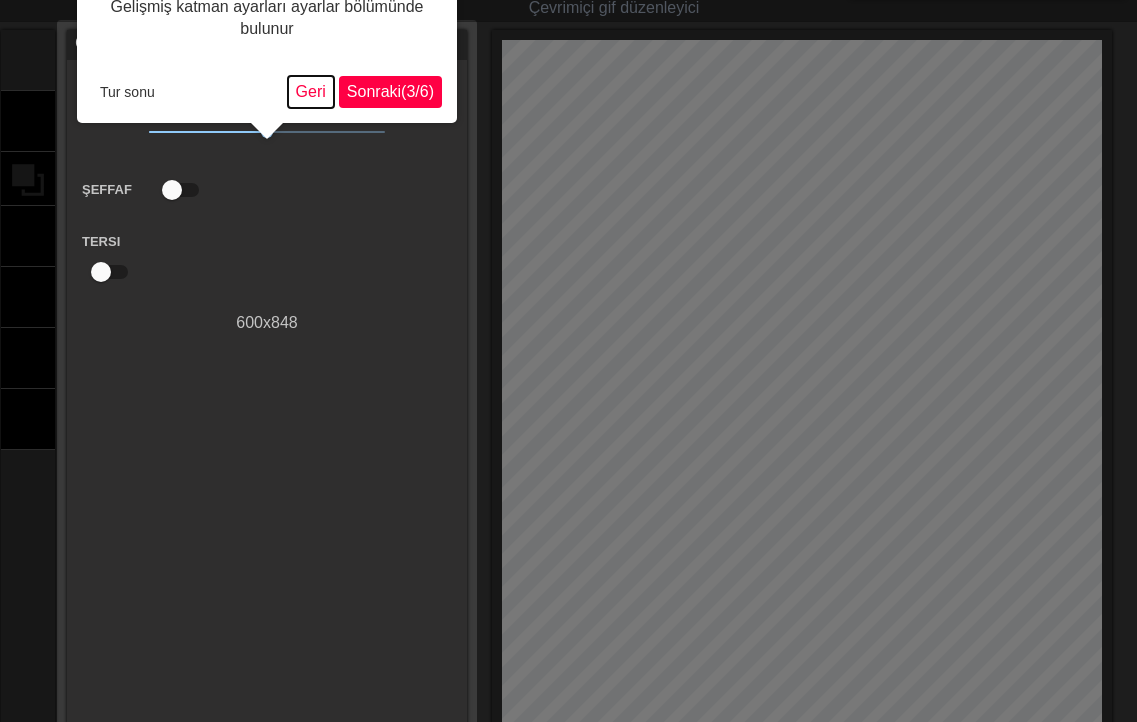 click on "Geri" at bounding box center [311, 91] 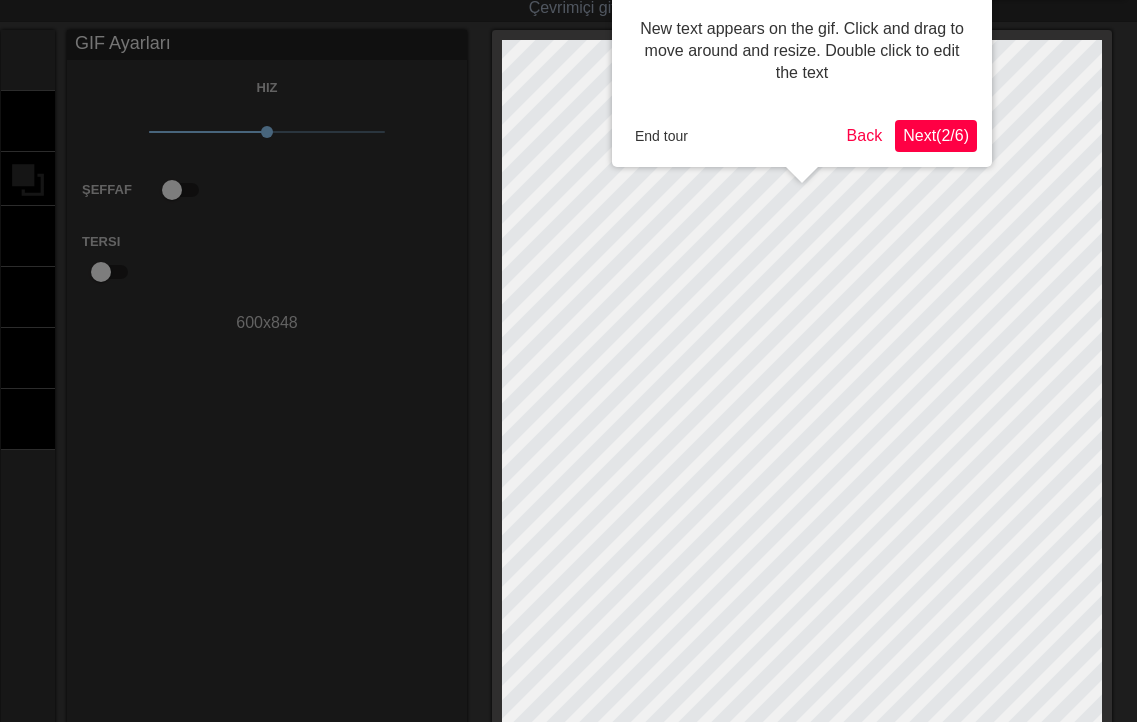 scroll, scrollTop: 0, scrollLeft: 0, axis: both 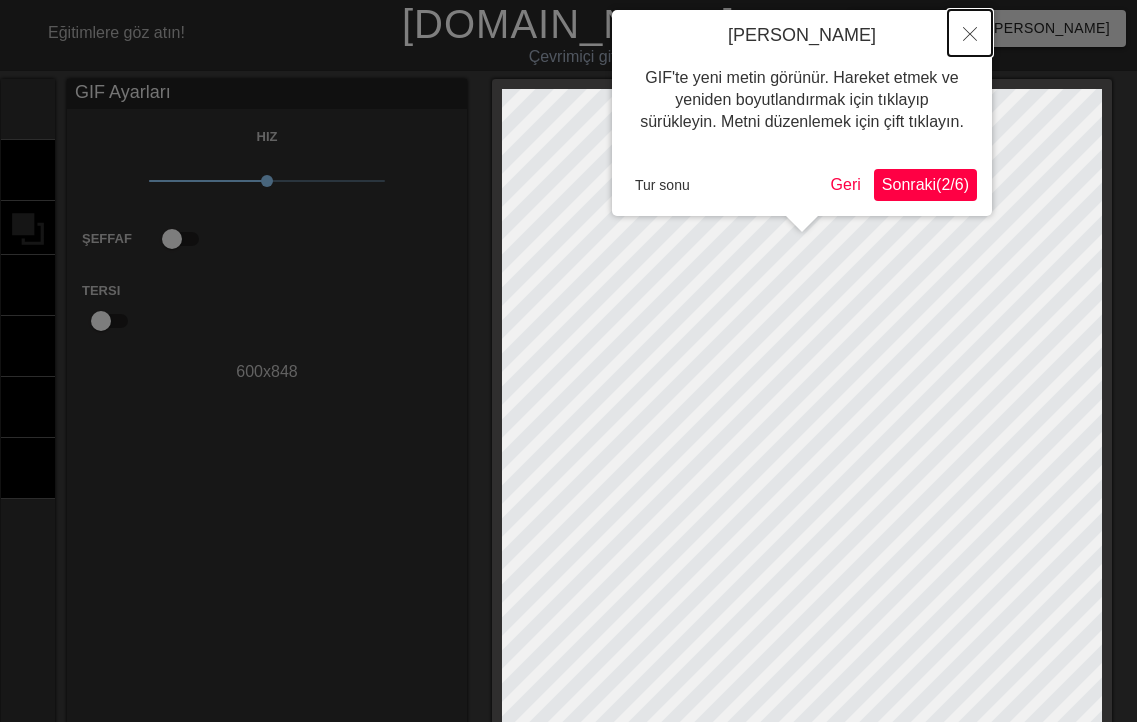 click 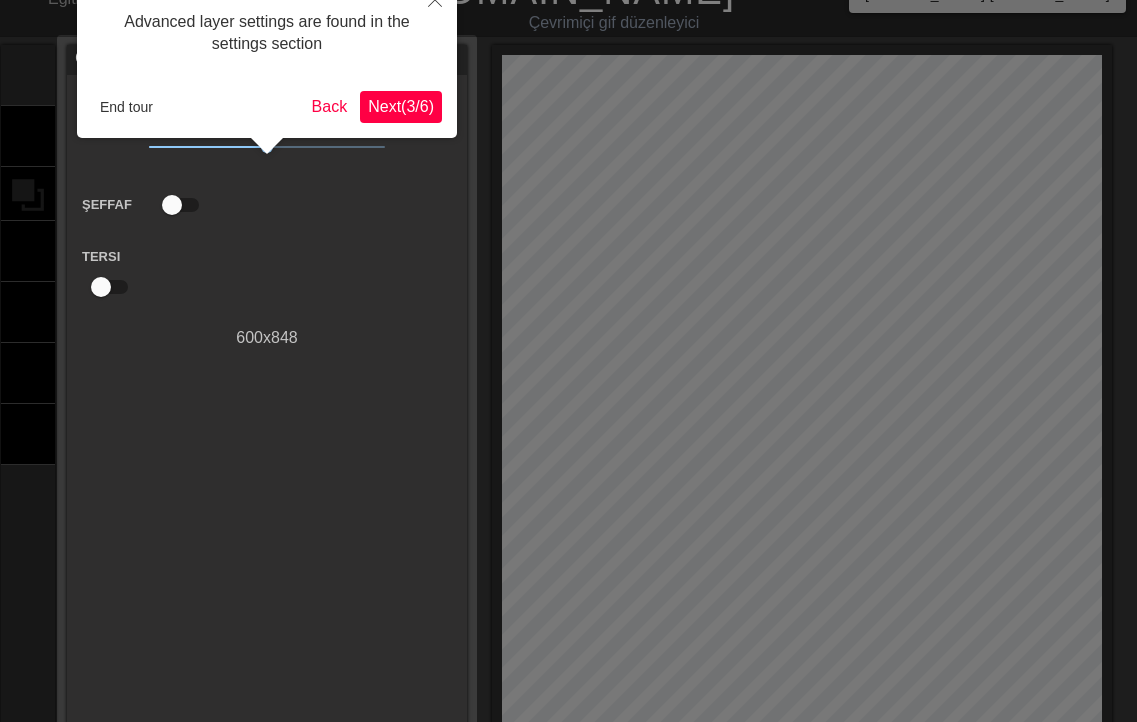 scroll, scrollTop: 49, scrollLeft: 0, axis: vertical 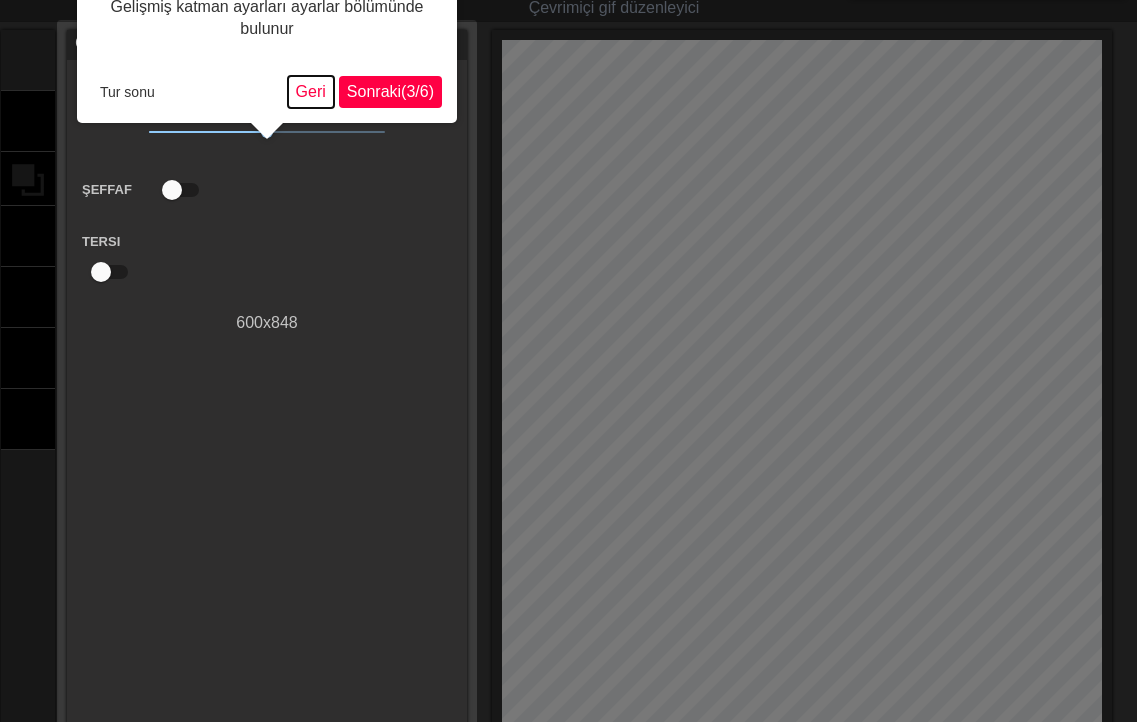 click on "Geri" at bounding box center (311, 92) 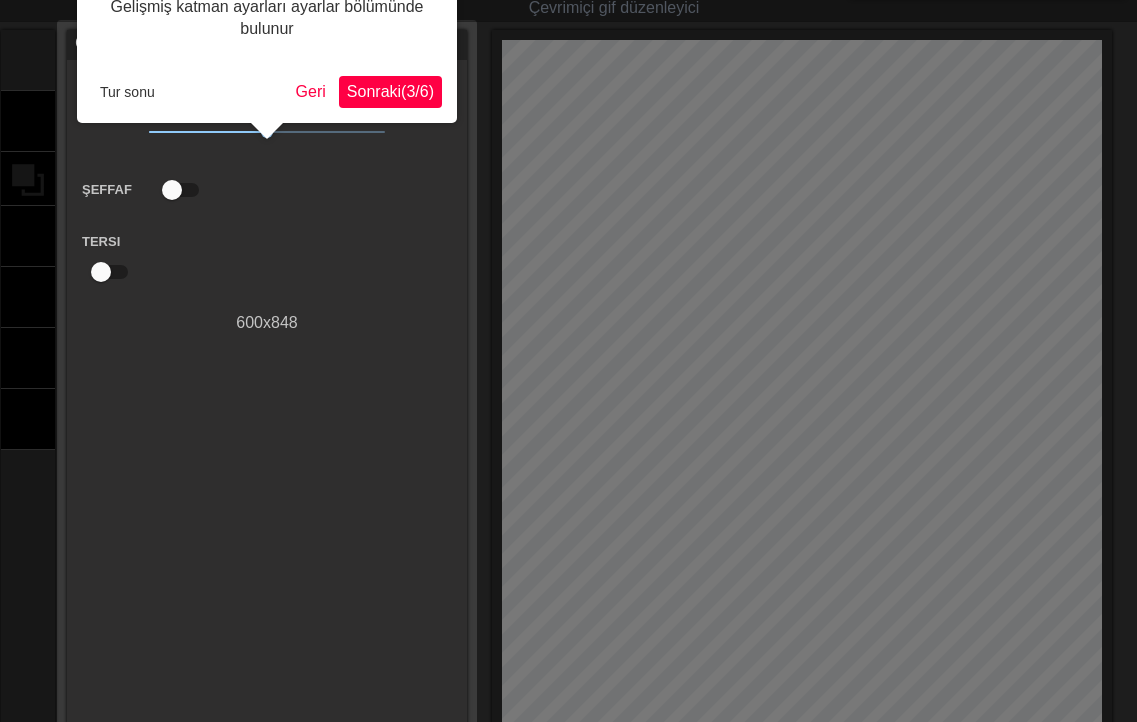 scroll, scrollTop: 0, scrollLeft: 0, axis: both 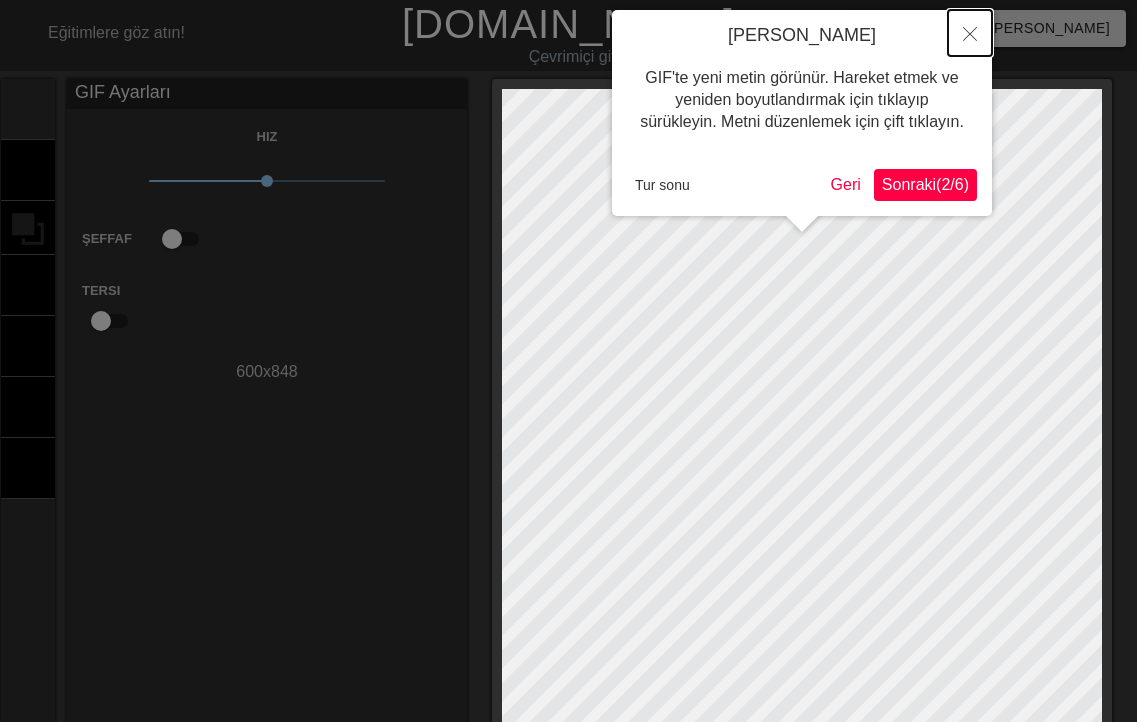 click at bounding box center (970, 33) 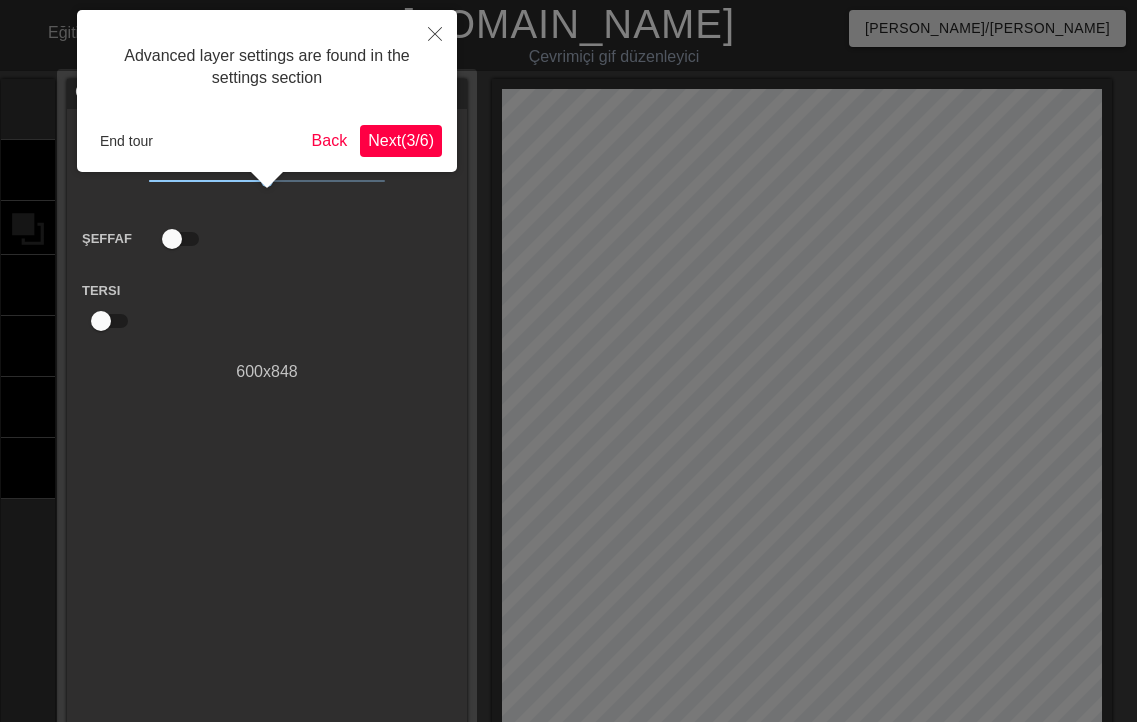 scroll, scrollTop: 49, scrollLeft: 0, axis: vertical 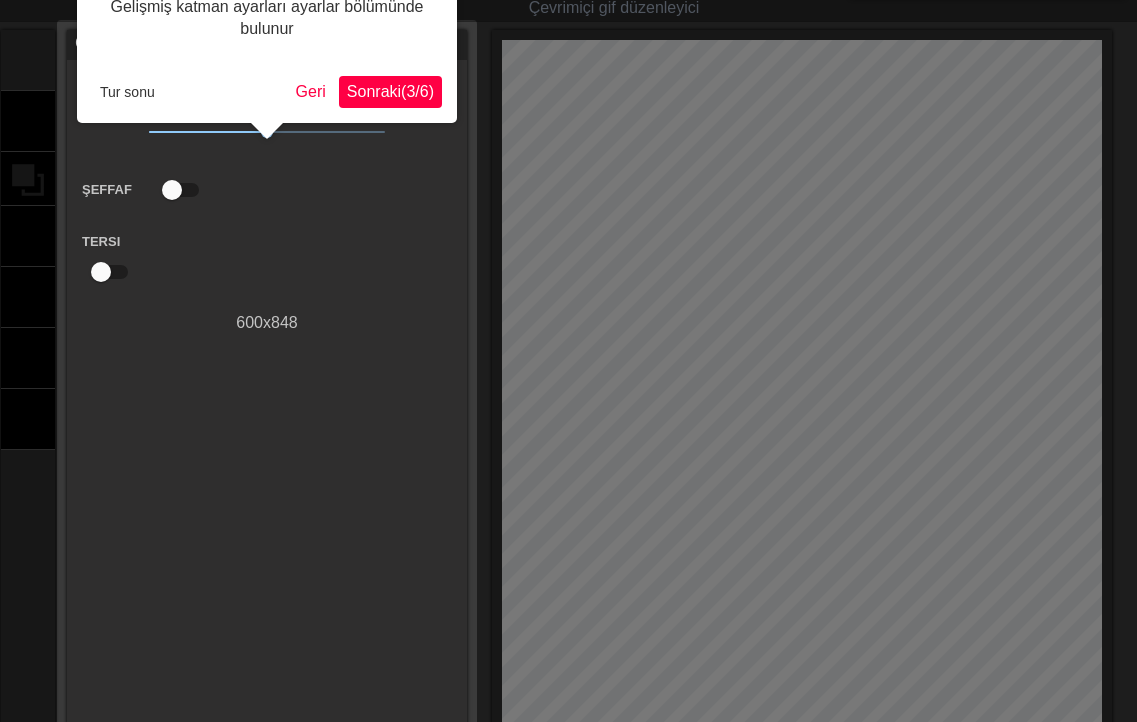 click on "Gelişmiş katman ayarları ayarlar bölümünde bulunur" at bounding box center [267, 18] 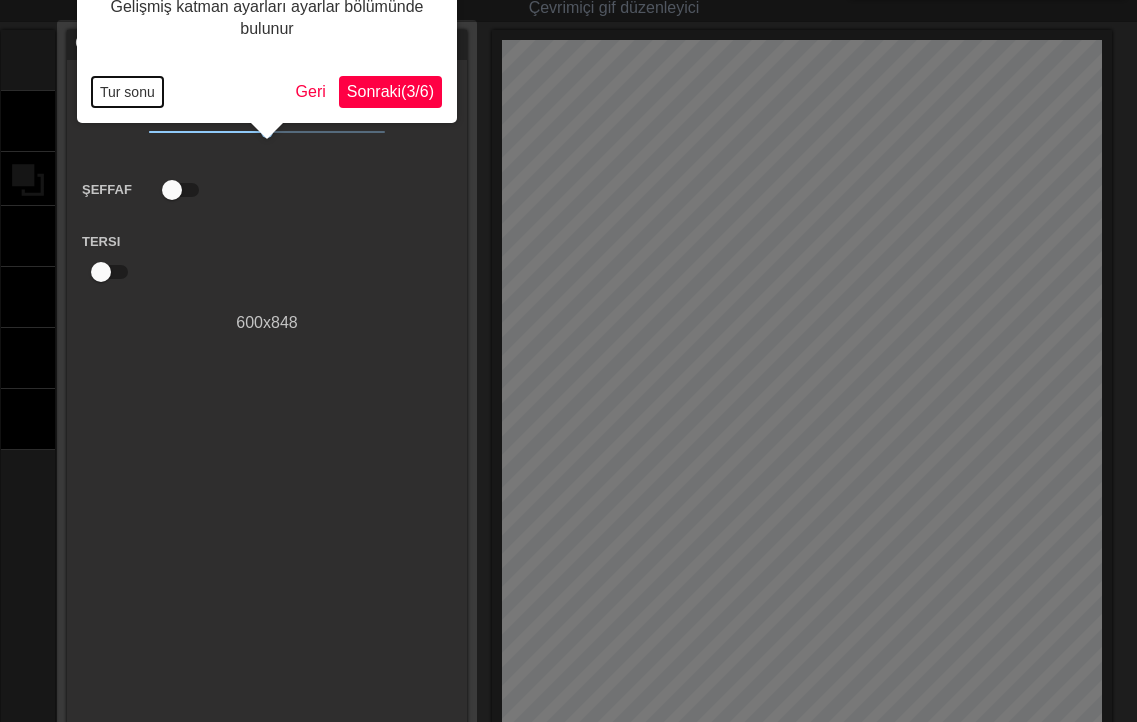 click on "Tur sonu" at bounding box center [127, 92] 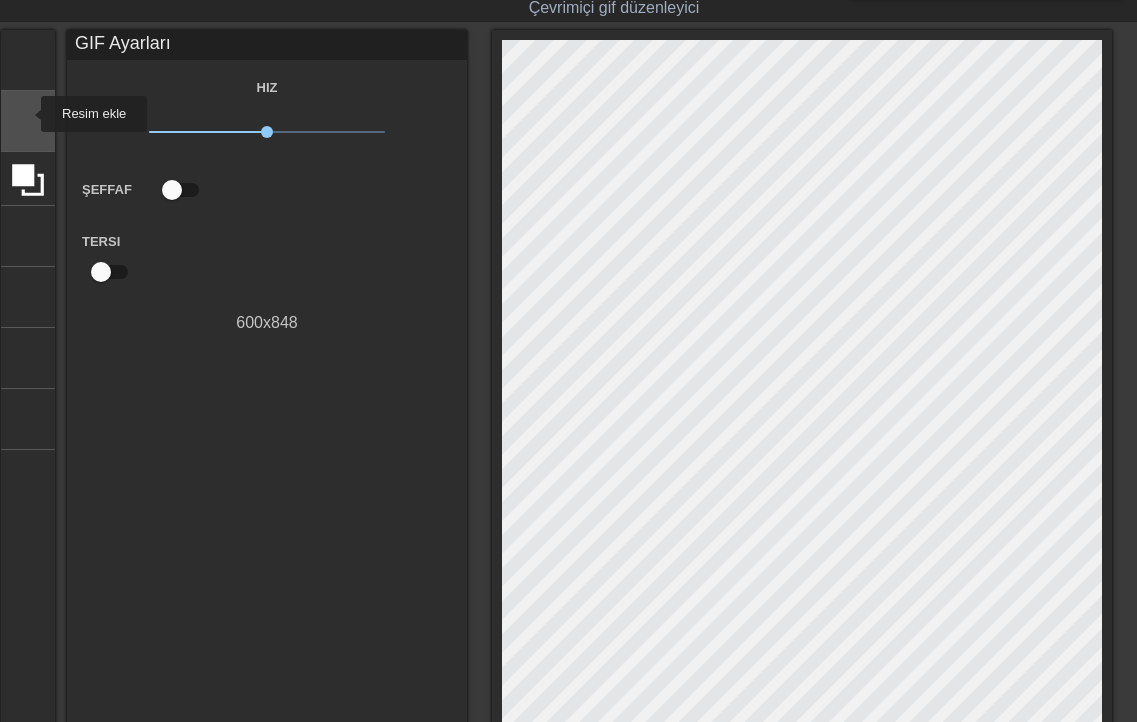 click on "görüntü" at bounding box center (113, 119) 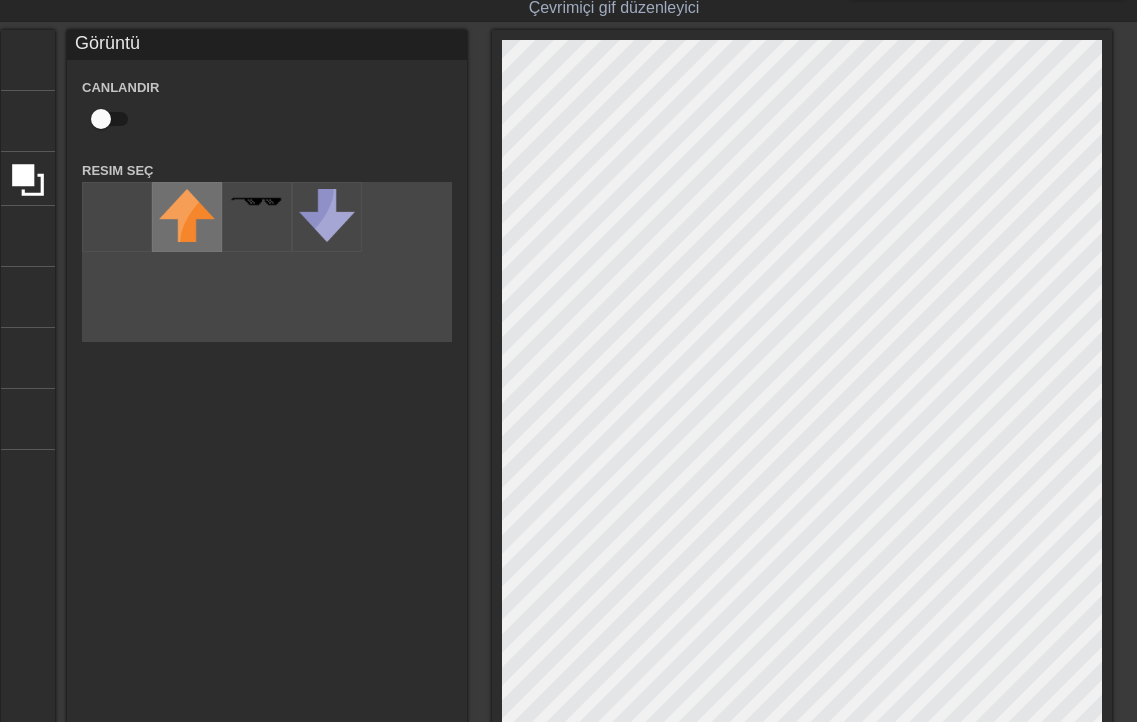 click at bounding box center (187, 215) 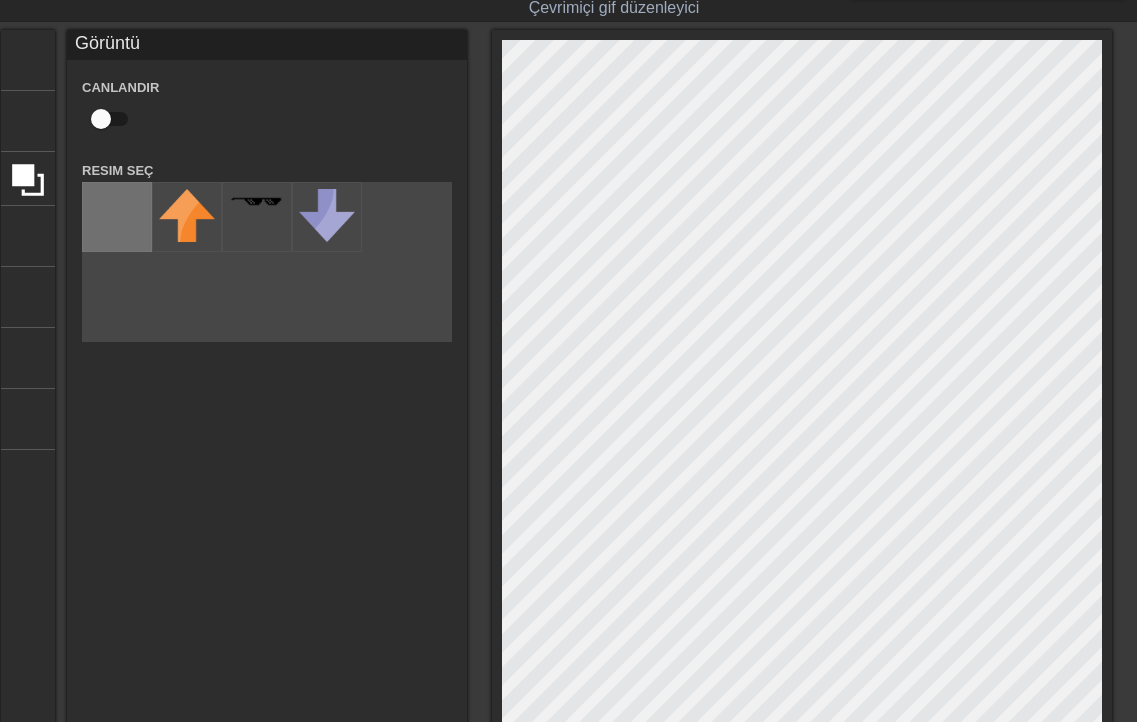 click at bounding box center (117, 217) 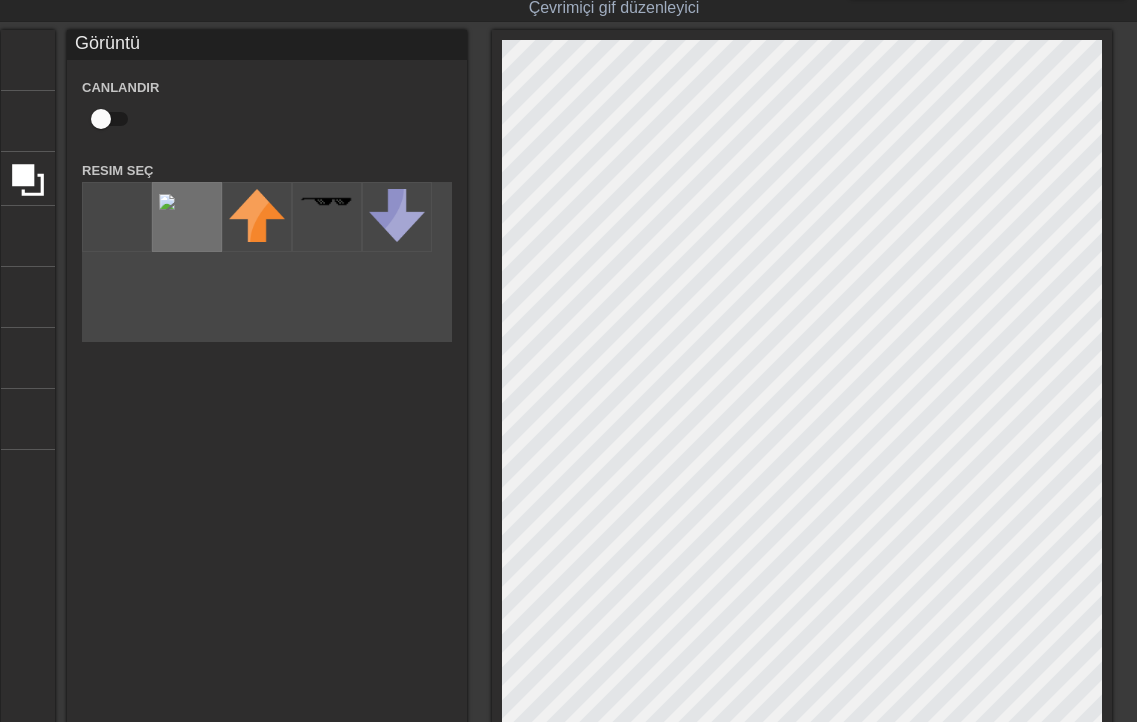 click at bounding box center (167, 202) 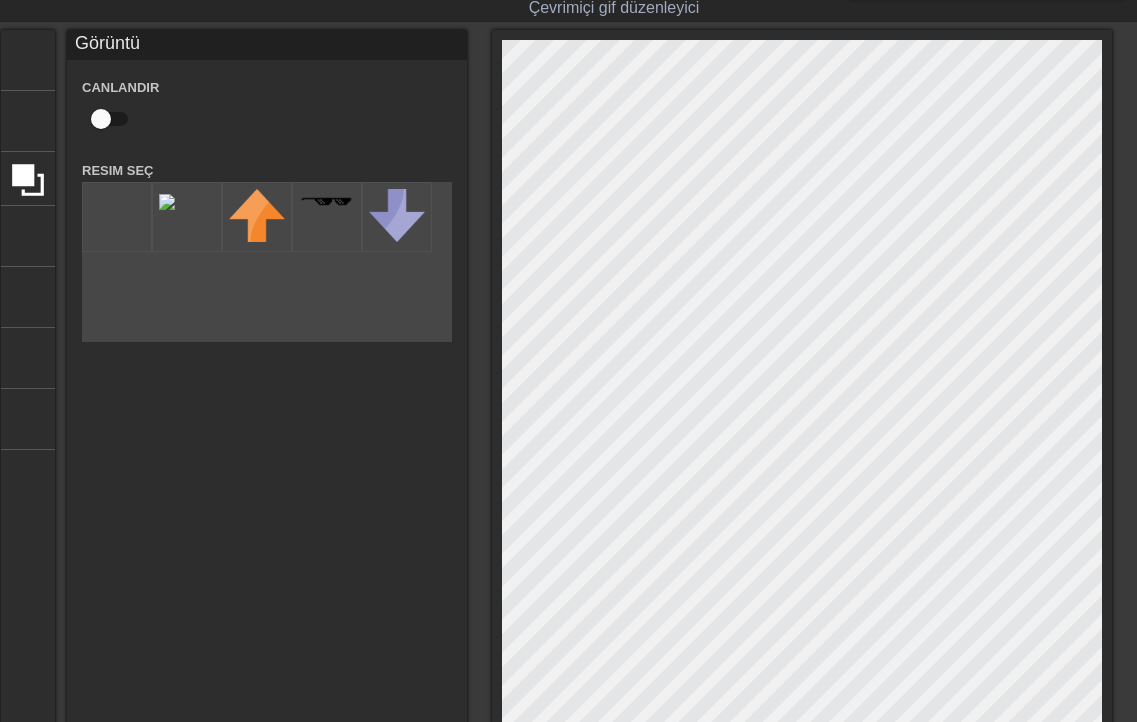 click on "menü_kitabı Eğitimlere göz atın! [DOMAIN_NAME] Çevrimiçi gif düzenleyici Geri Bildirim/Öneri Gönderin başlık daire ekle görüntü daire ekle mahsul fotoğraf_boyutu_büyük_seç yardım klavye Görüntü Canlandır Resim Seç fotoğraf_alternatifi_ekle hızlı_geri_sarma öncekini atla oyun_oku sonraki_atla [PERSON_NAME] GIF Oluştur çift_ok     Çerçeve 1 Süre 30 Bayan                                       10                                         20                                         30                 Görüntü sürükleme_tutacağı sürükleme_tutacağı Resim ekle Orijinal metin Bu çeviriyi değerlendirin Geri bildiriminiz, Google Çeviri'yi iyileştirmek için kullanılacaktır" at bounding box center [568, 488] 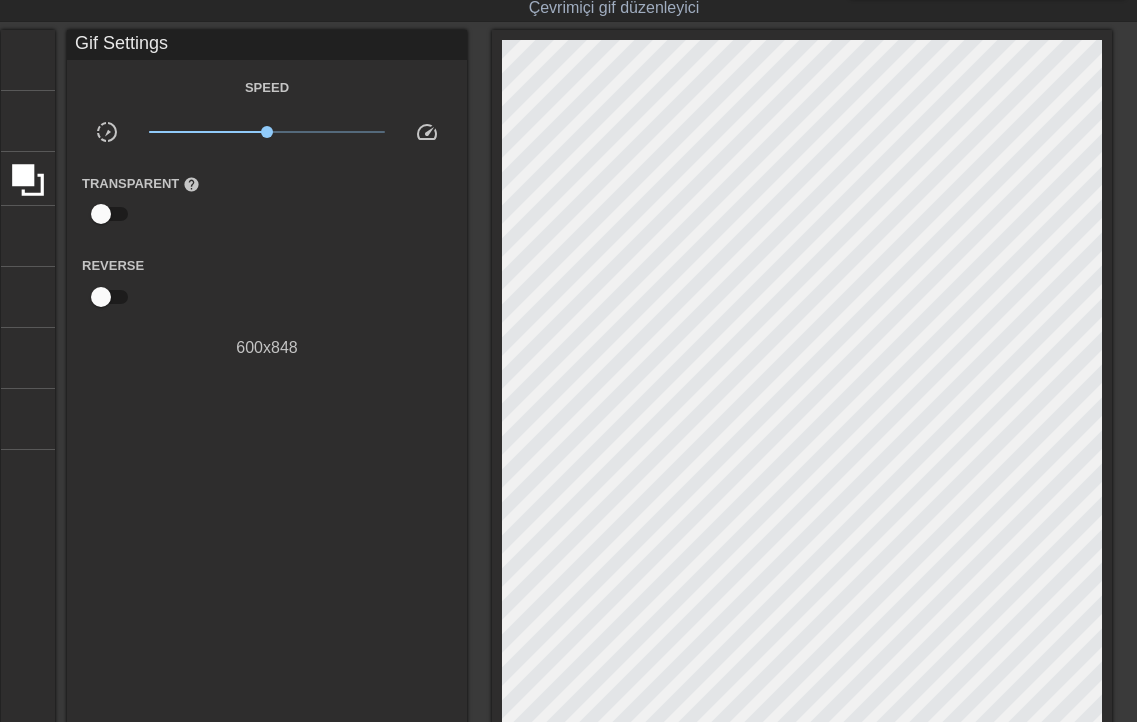 scroll, scrollTop: 357, scrollLeft: 0, axis: vertical 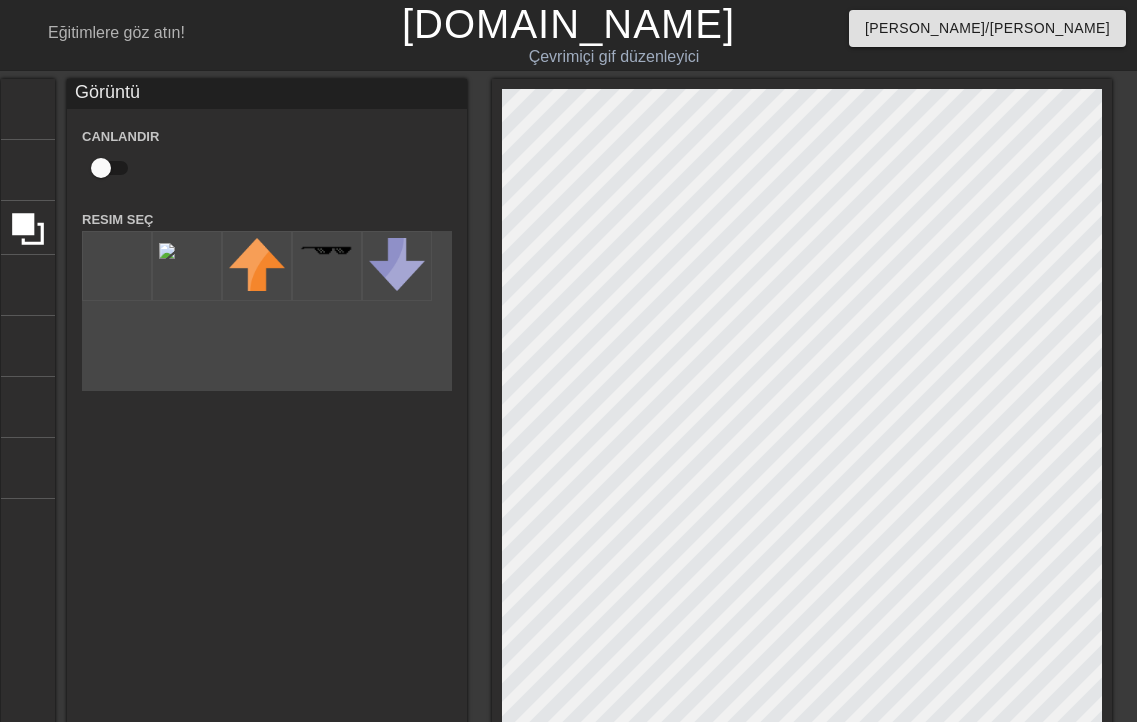 click at bounding box center (802, 518) 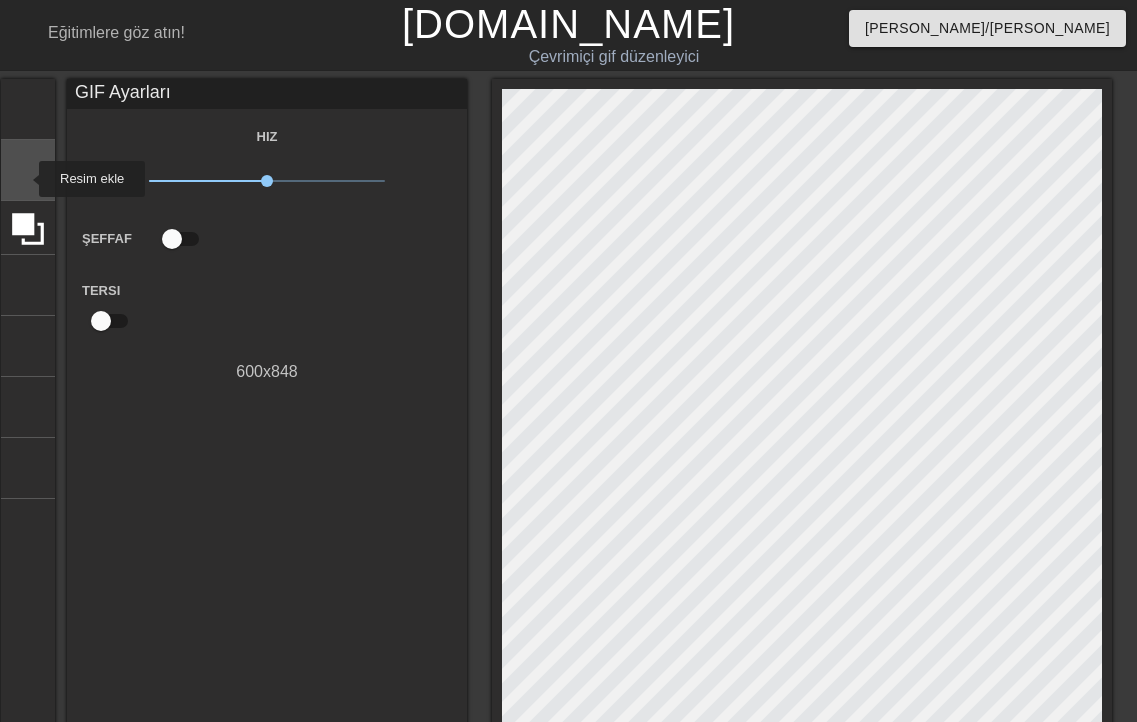 click on "görüntü" at bounding box center [113, 168] 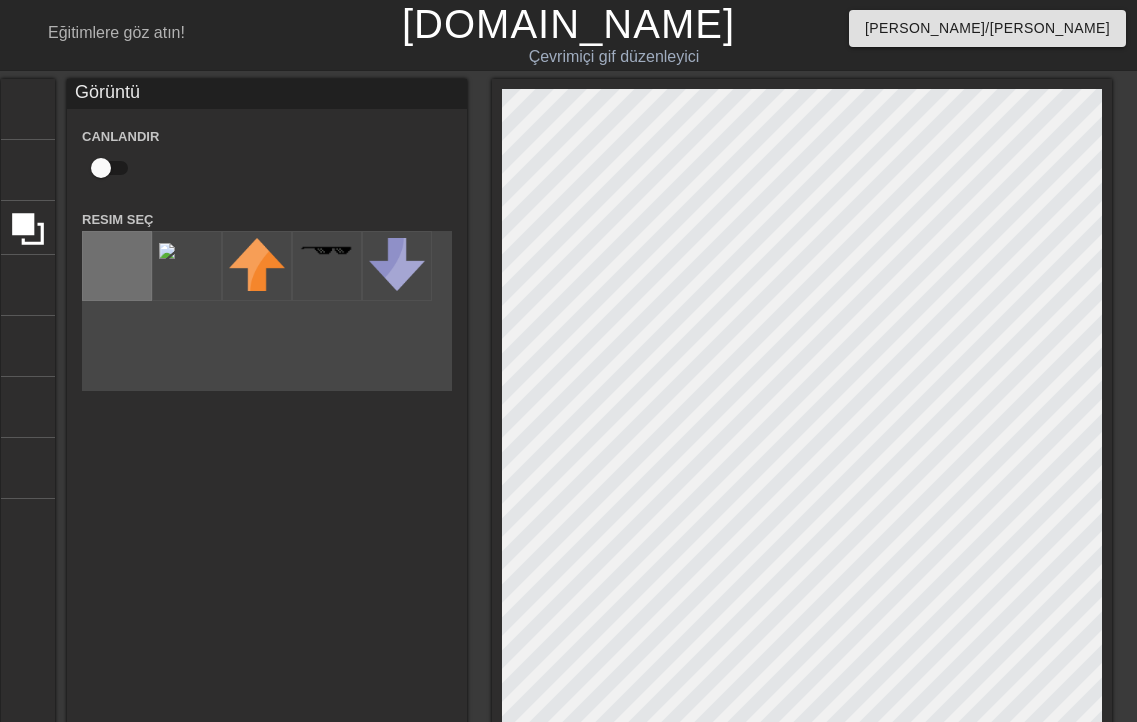 click at bounding box center (117, 266) 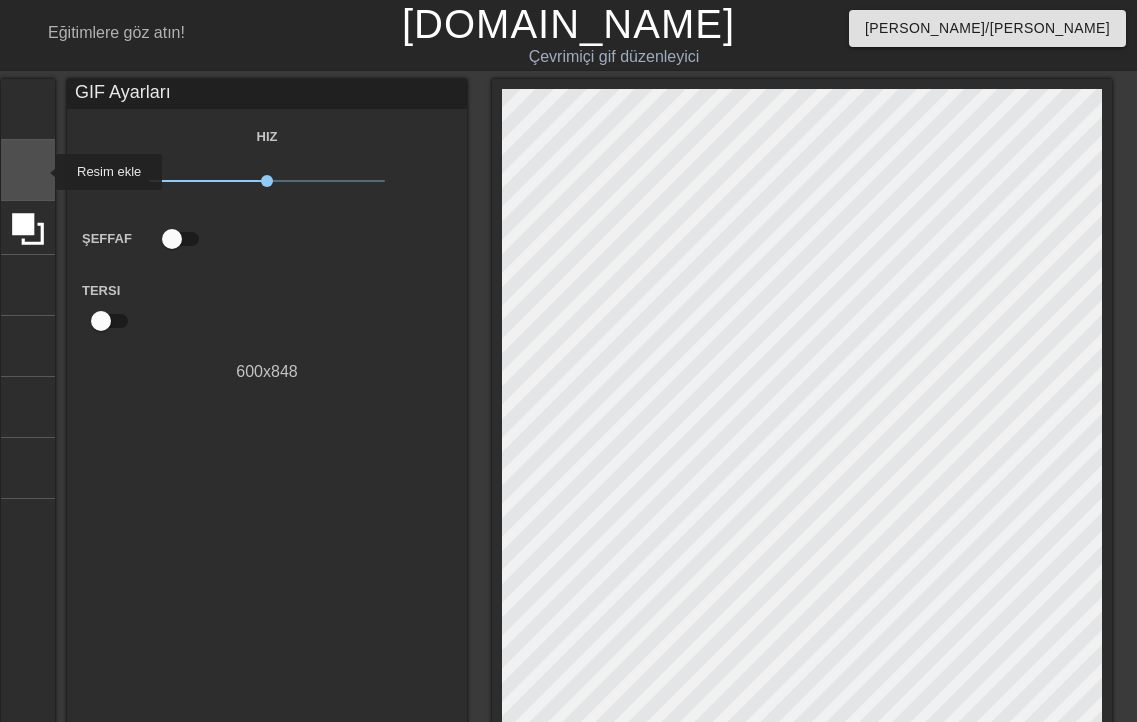 click on "görüntü" at bounding box center [113, 168] 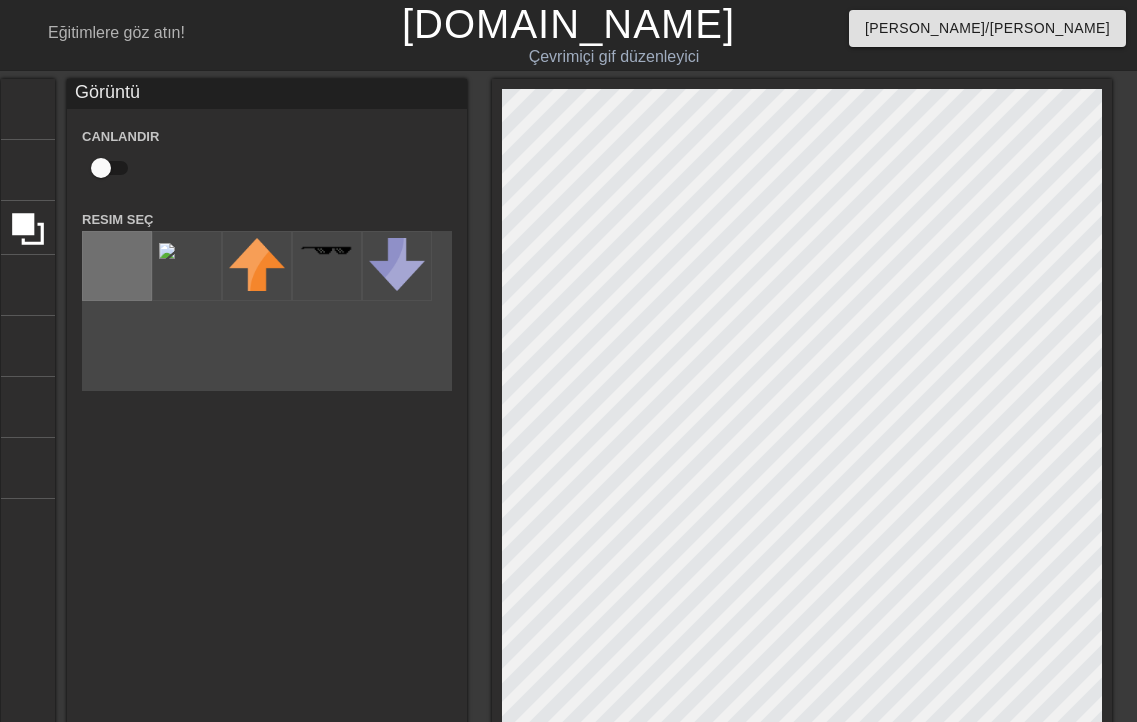 click at bounding box center (117, 266) 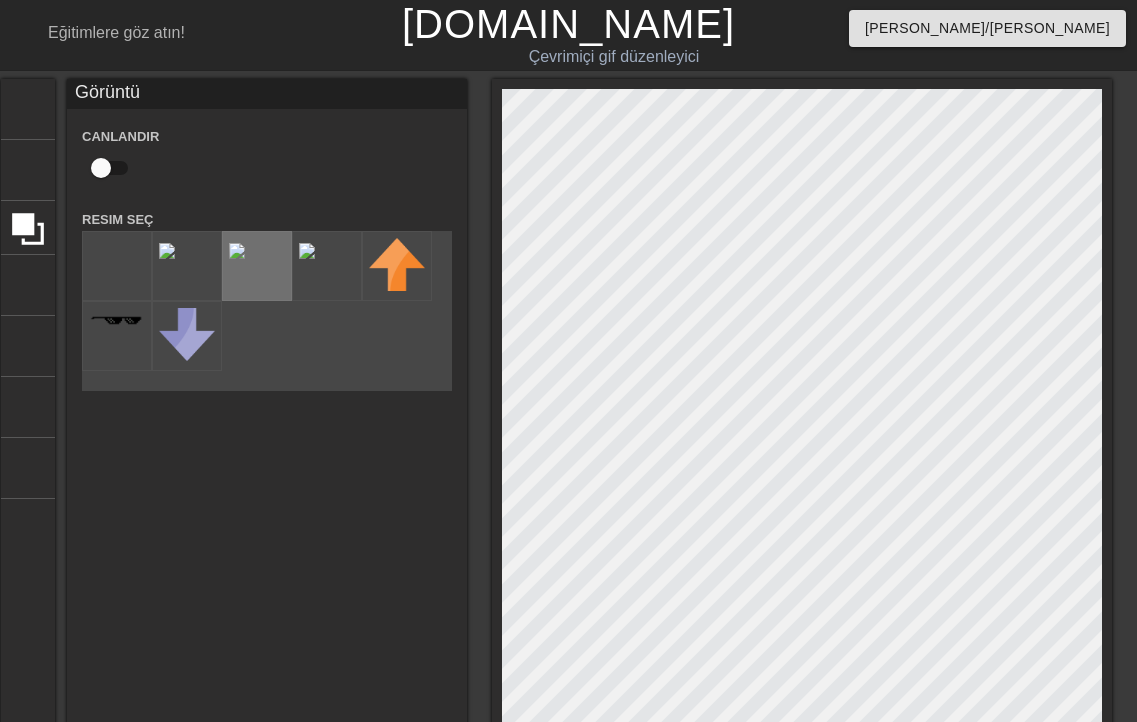 click at bounding box center [237, 251] 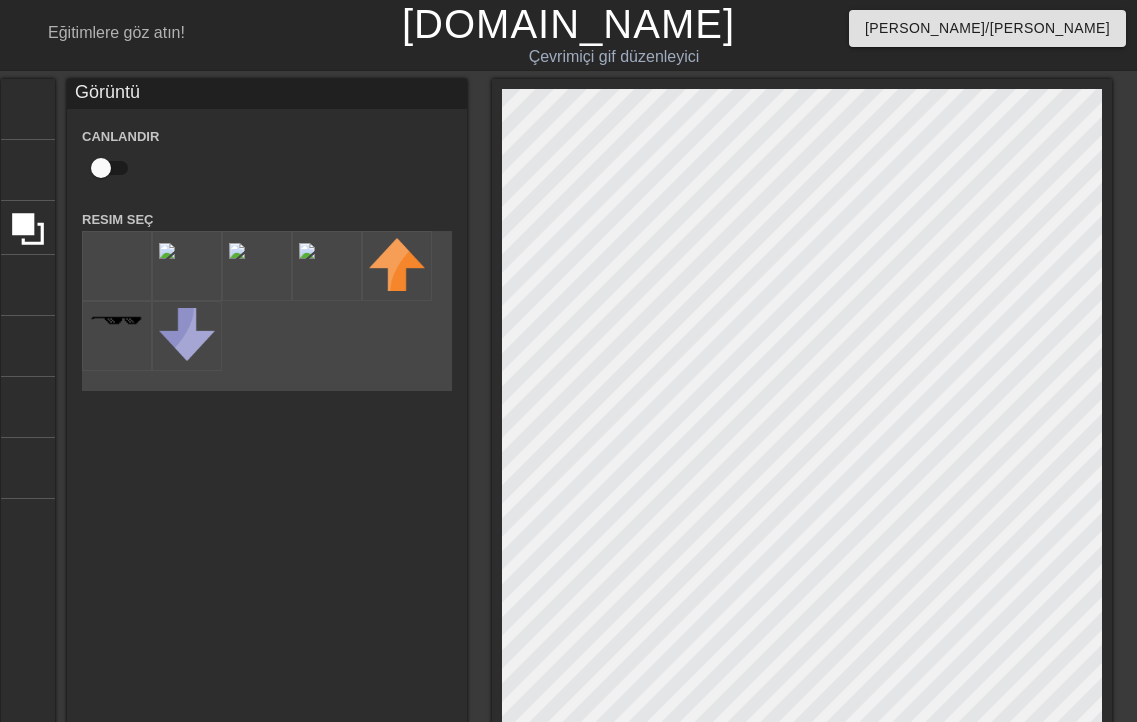 click on "menü_kitabı Eğitimlere göz atın! [DOMAIN_NAME] Çevrimiçi gif düzenleyici Geri Bildirim/Öneri Gönderin başlık daire ekle görüntü daire ekle mahsul fotoğraf_boyutu_büyük_seç yardım klavye Görüntü Canlandır Resim Seç fotoğraf_alternatifi_ekle hızlı_geri_sarma öncekini atla oyun_oku sonraki_atla [PERSON_NAME] GIF Oluştur çift_ok     Çerçeve 1 Süre 30 Bayan                                       10                                         20                                         30                 Görüntü sürükleme_tutacağı sürükleme_tutacağı   Görüntü sürükleme_tutacağı sürükleme_tutacağı   Görüntü sürükleme_tutacağı sürükleme_tutacağı Resim ekle Orijinal metin Bu çeviriyi değerlendirin Geri bildiriminiz, Google Çeviri'yi iyileştirmek için kullanılacaktır" at bounding box center [568, 582] 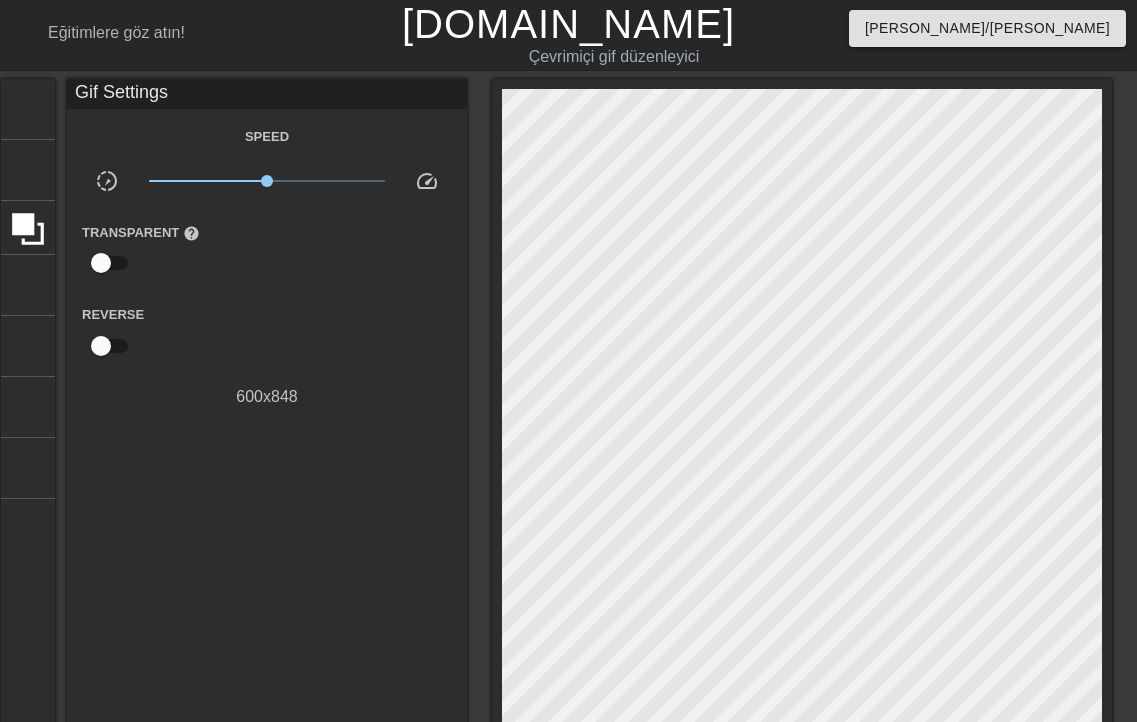 scroll, scrollTop: 447, scrollLeft: 0, axis: vertical 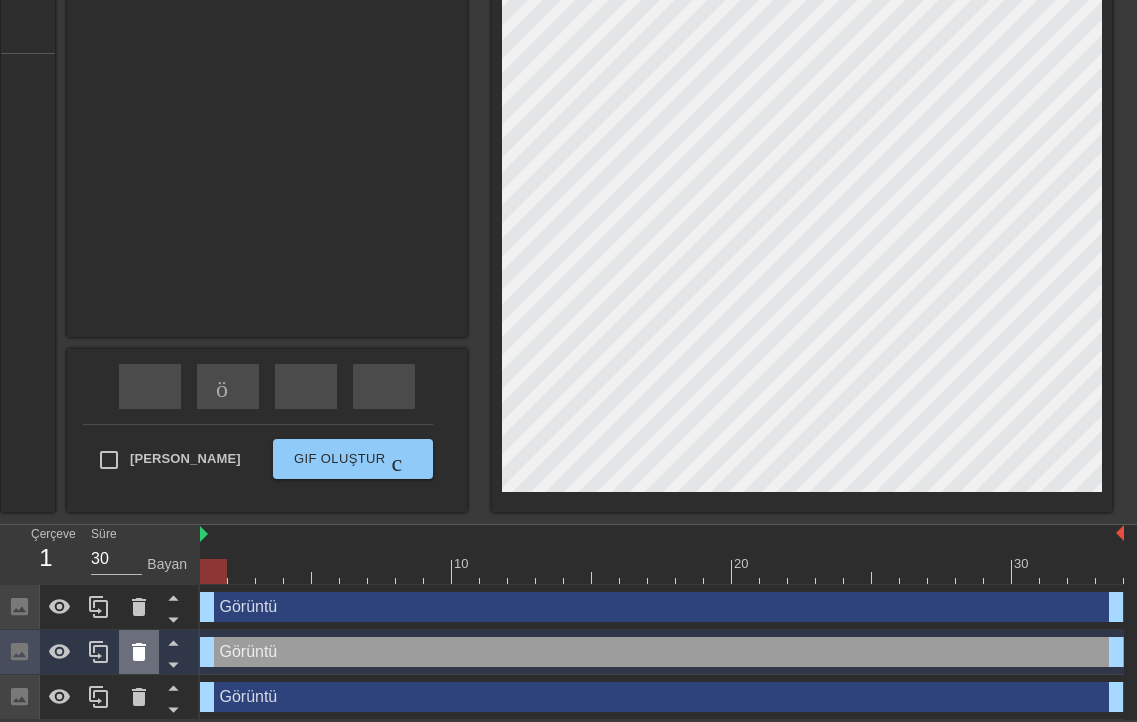 click 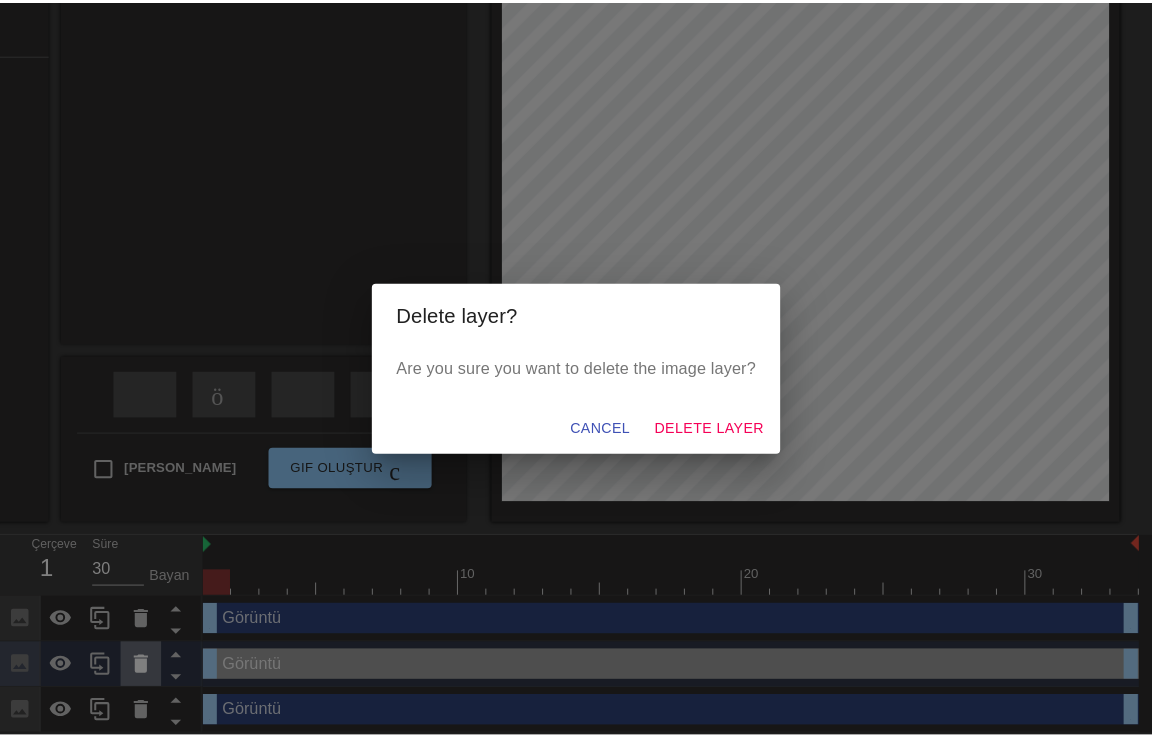 scroll, scrollTop: 432, scrollLeft: 0, axis: vertical 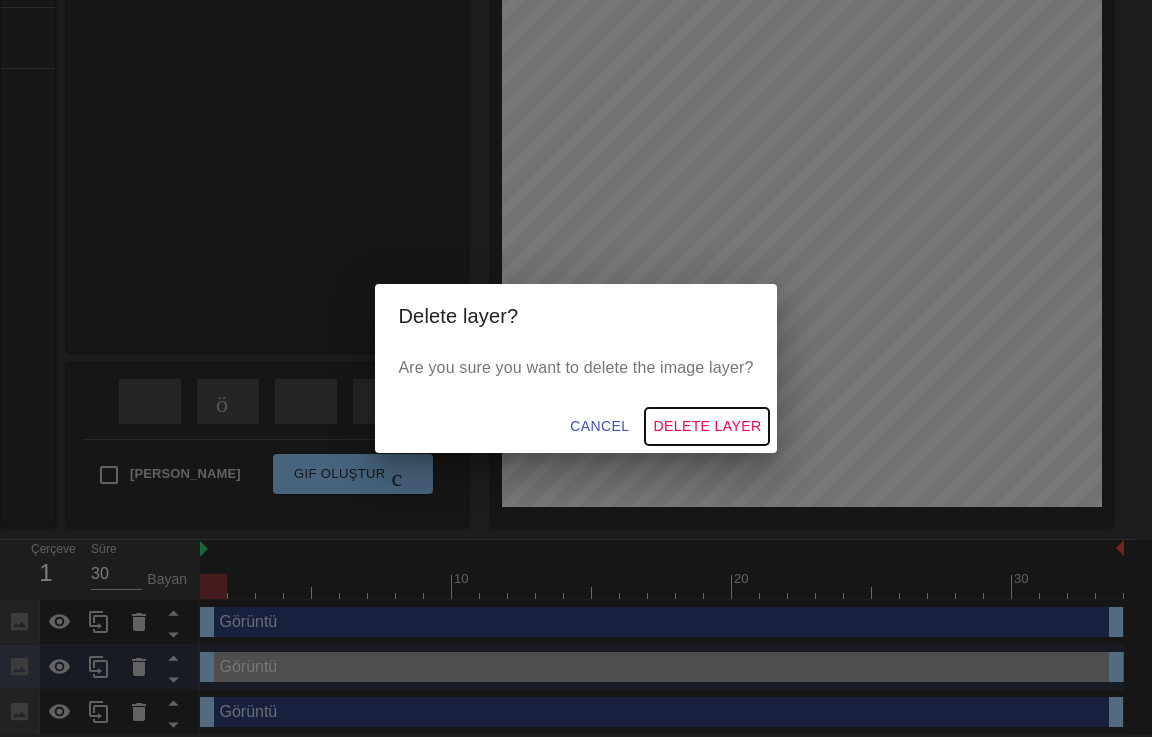 click on "Delete Layer" at bounding box center [707, 426] 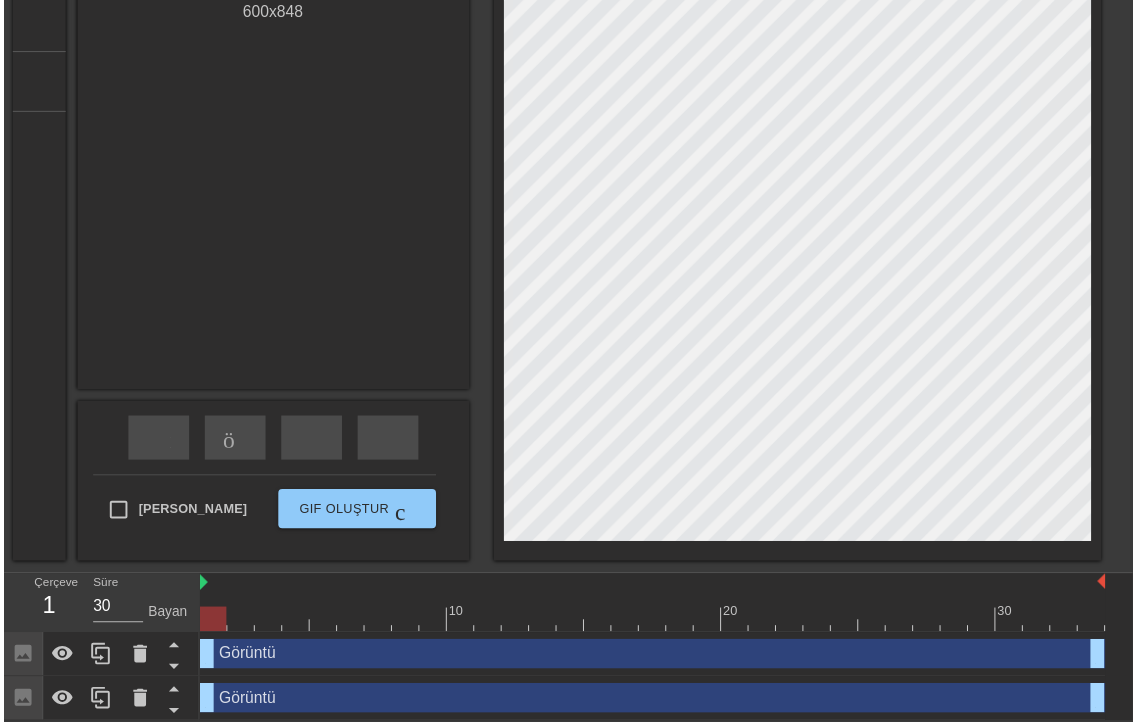 scroll, scrollTop: 402, scrollLeft: 0, axis: vertical 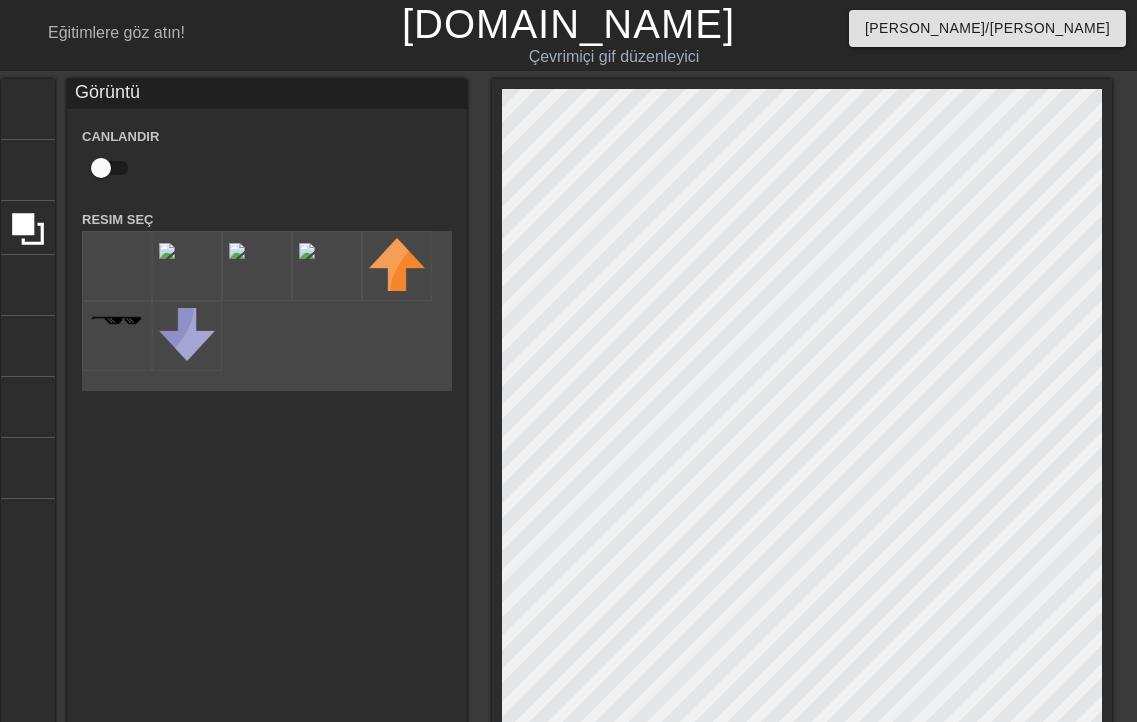 click at bounding box center [802, 518] 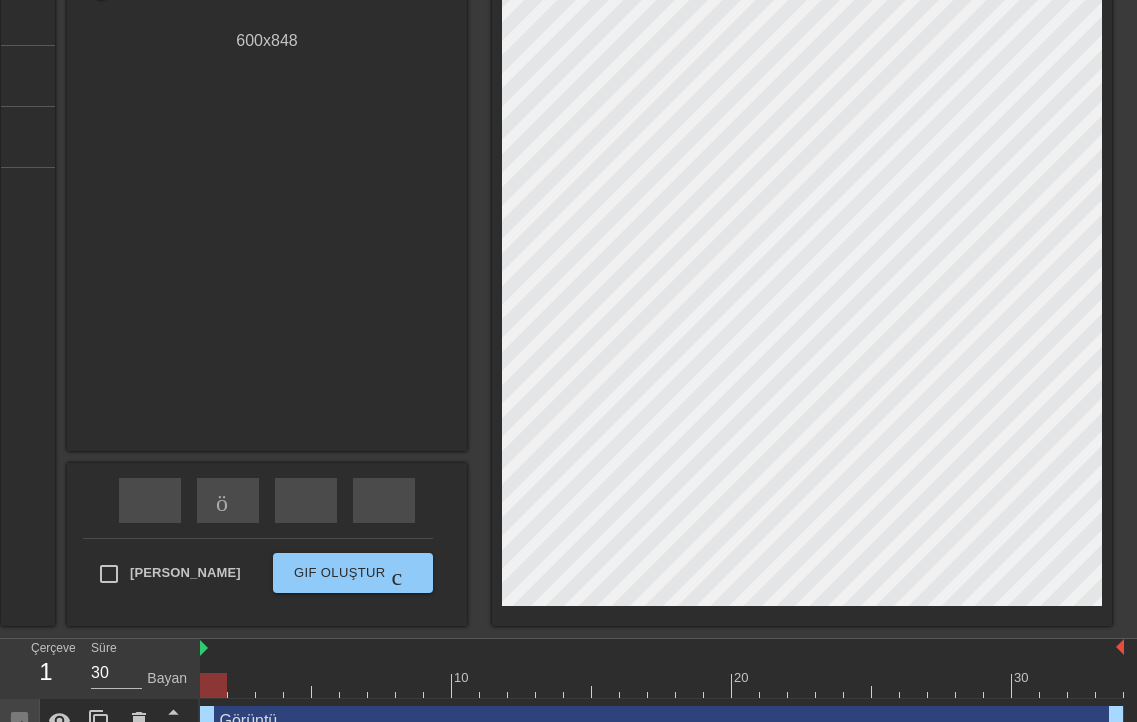 scroll, scrollTop: 348, scrollLeft: 0, axis: vertical 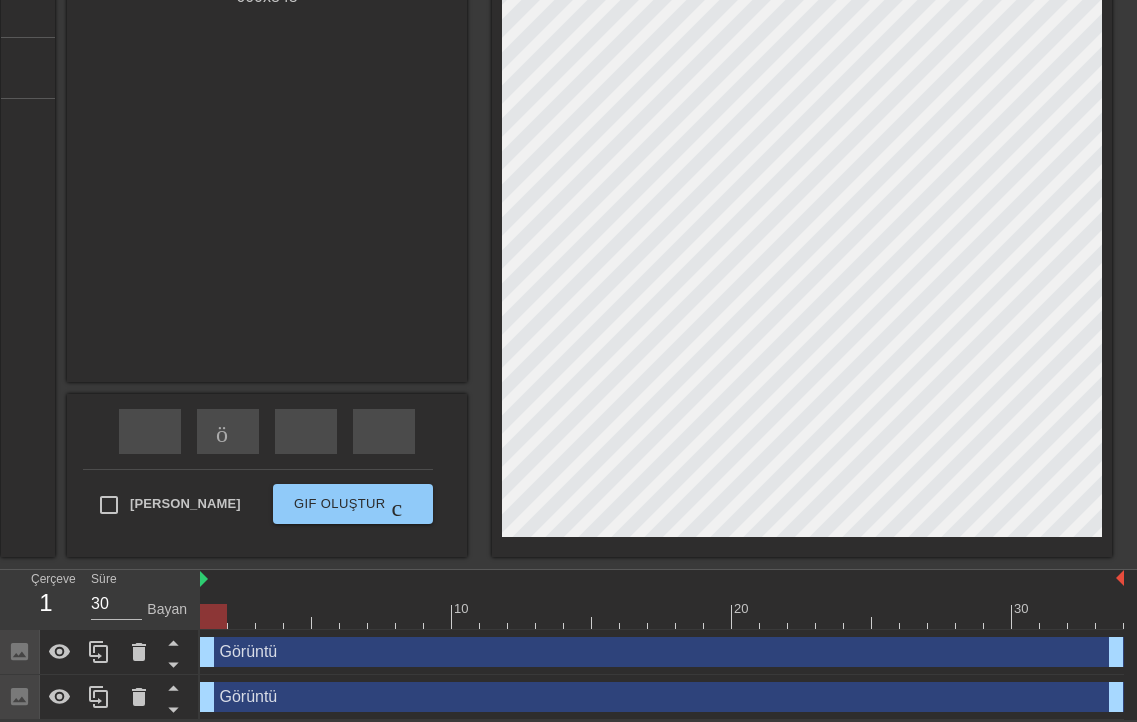 click on "başlık daire ekle görüntü daire ekle mahsul fotoğraf_boyutu_büyük_seç yardım klavye Gif Settings Speed slow_motion_video x1.00 speed Transparent help Reverse 600  x  848 hızlı_geri_sarma öncekini atla oyun_oku sonraki_atla [PERSON_NAME] GIF Oluştur çift_ok" at bounding box center (568, 118) 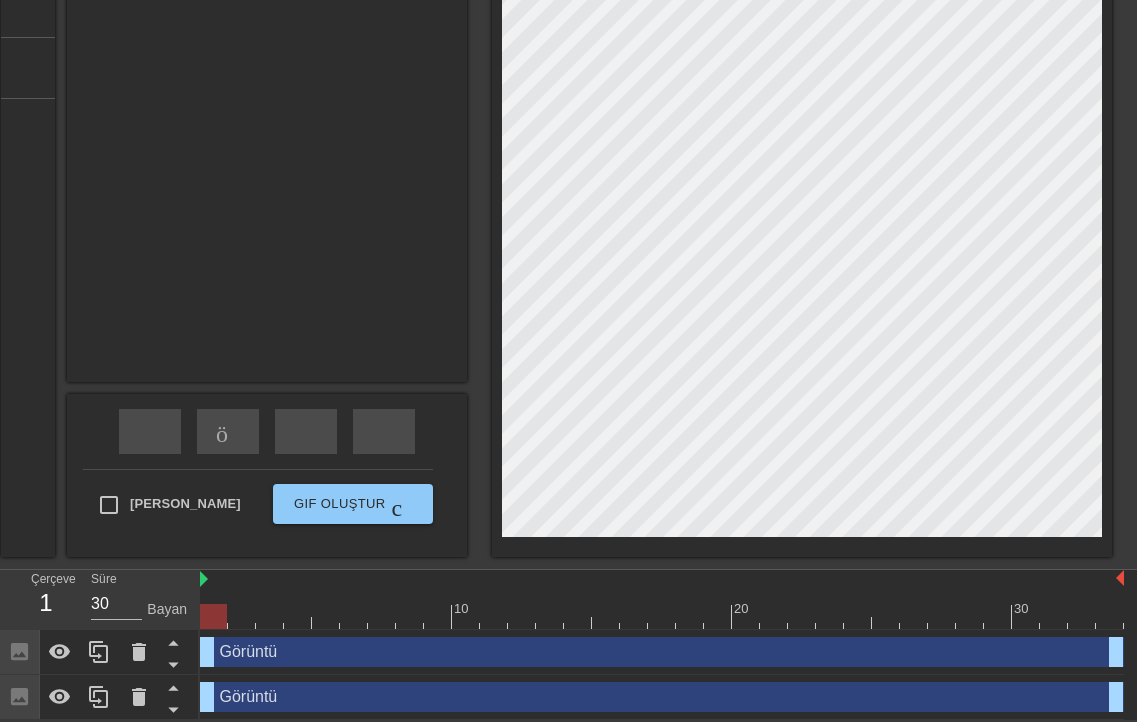 scroll, scrollTop: 0, scrollLeft: 0, axis: both 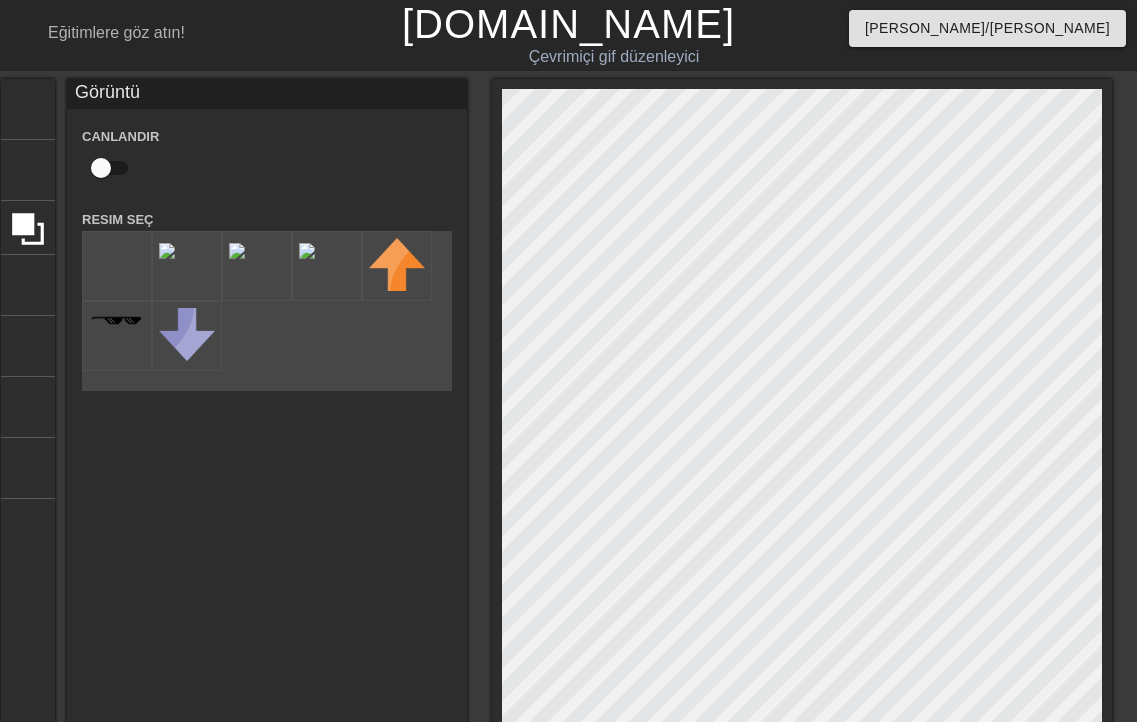 click at bounding box center [802, 518] 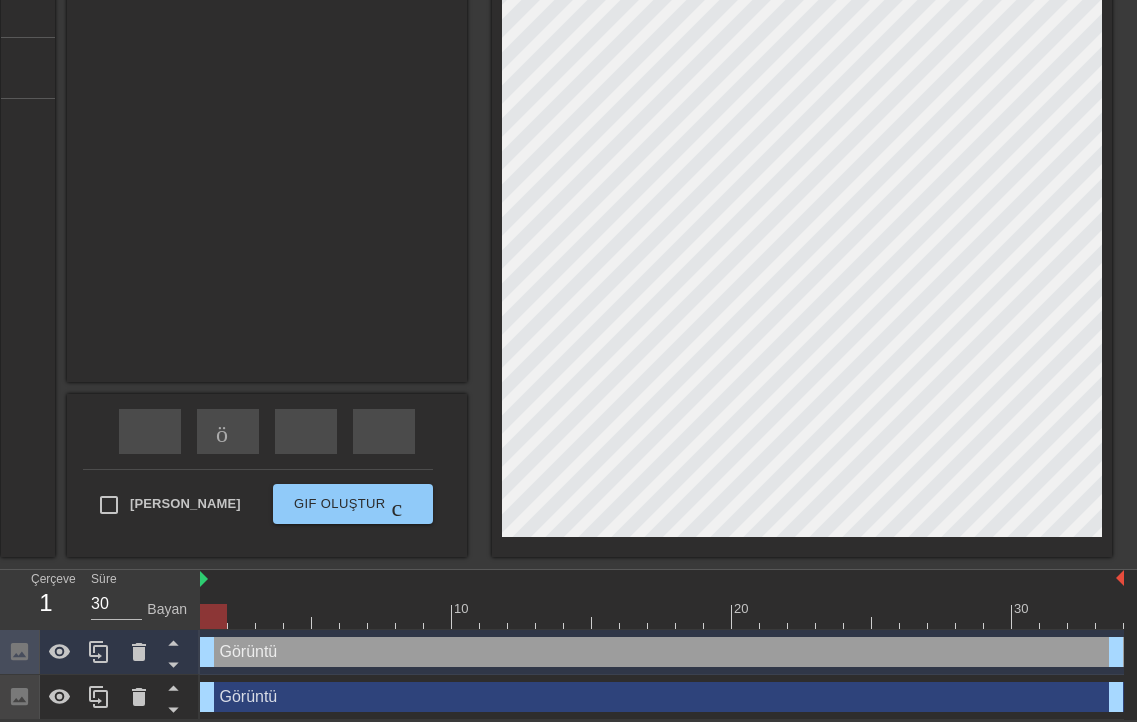 scroll, scrollTop: 0, scrollLeft: 0, axis: both 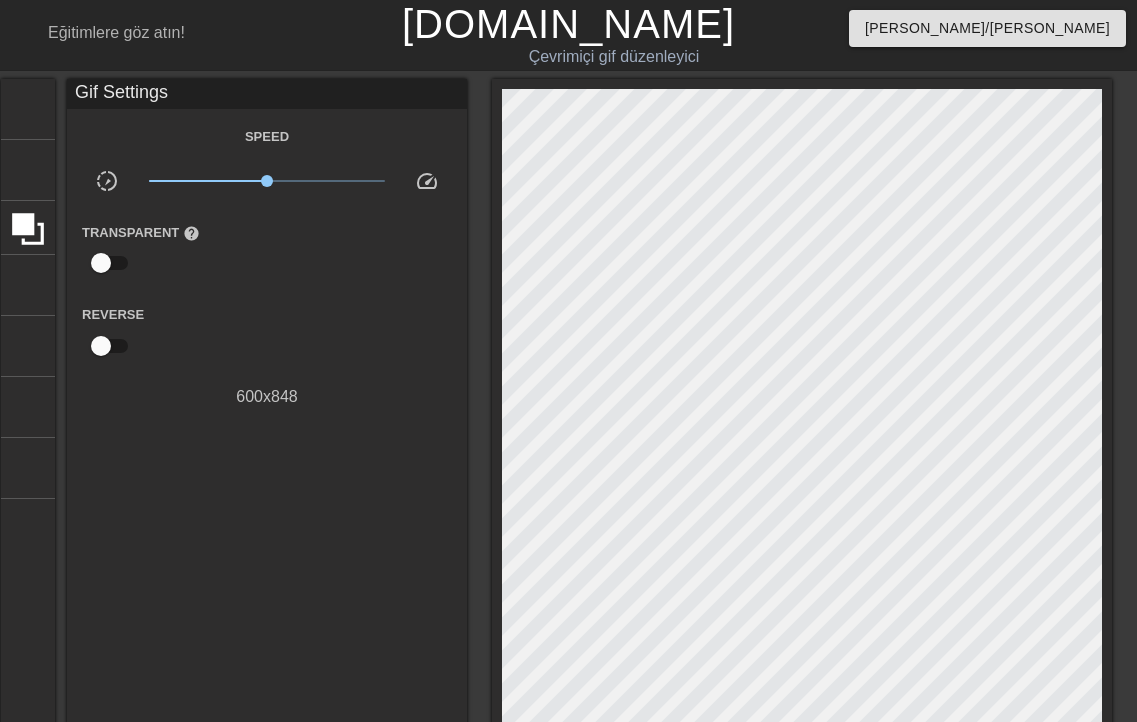 click on "başlık daire ekle görüntü daire ekle mahsul fotoğraf_boyutu_büyük_seç yardım klavye Gif Settings Speed slow_motion_video x1.00 speed Transparent help Reverse 600  x  848 hızlı_geri_sarma öncekini atla oyun_oku sonraki_atla [PERSON_NAME] GIF Oluştur çift_ok" at bounding box center [568, 518] 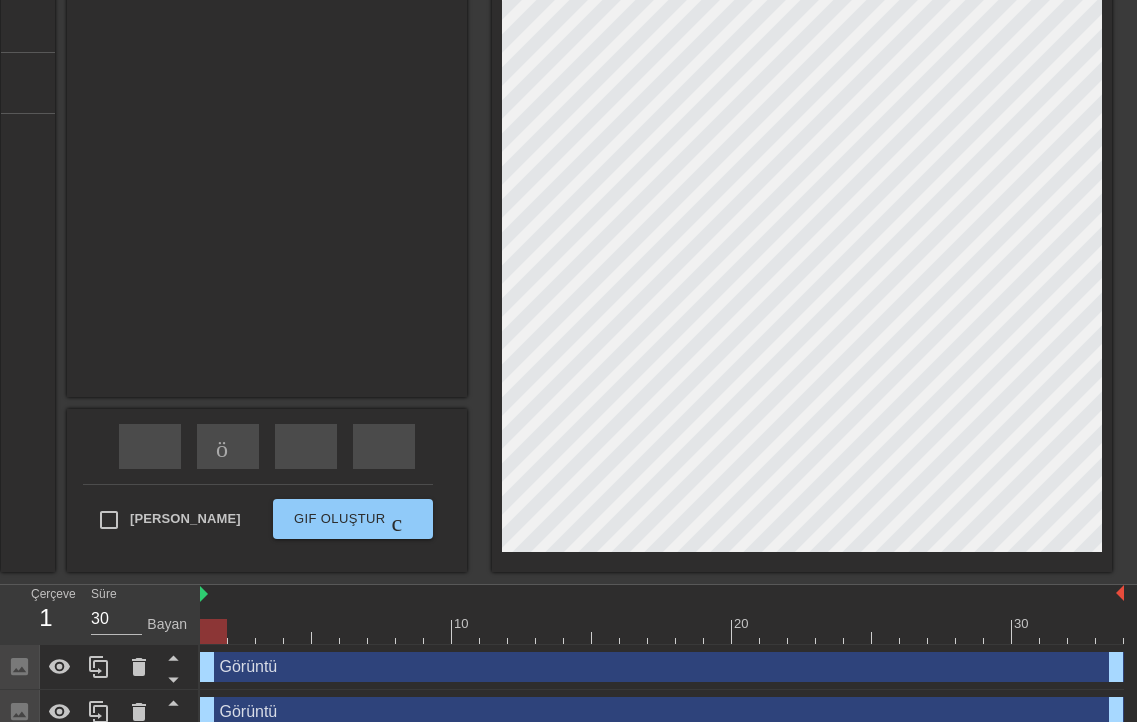 scroll, scrollTop: 402, scrollLeft: 0, axis: vertical 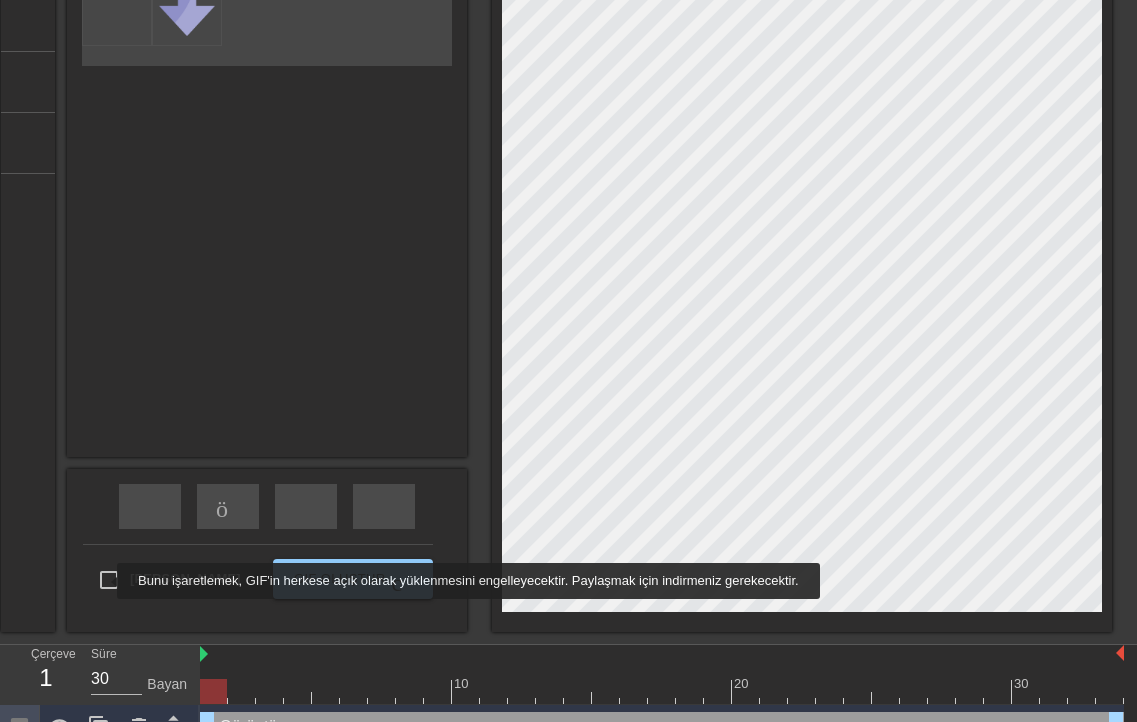 click on "[PERSON_NAME]" at bounding box center (109, 580) 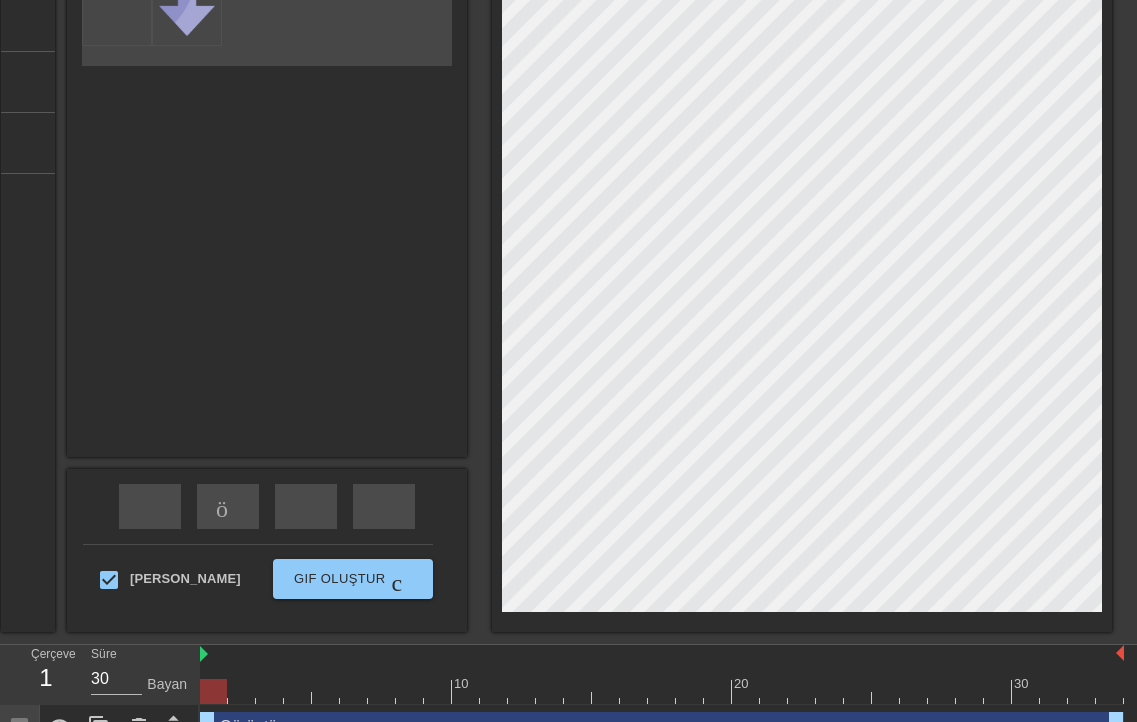 scroll, scrollTop: 41, scrollLeft: 0, axis: vertical 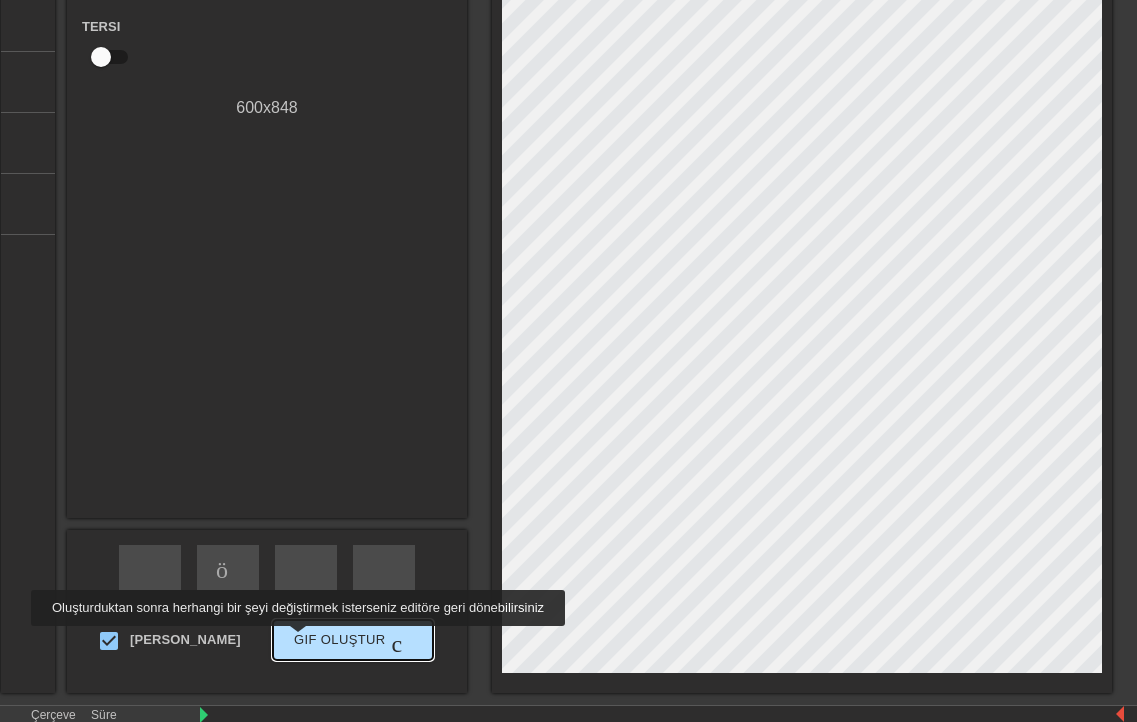 click on "GIF Oluştur" at bounding box center (339, 639) 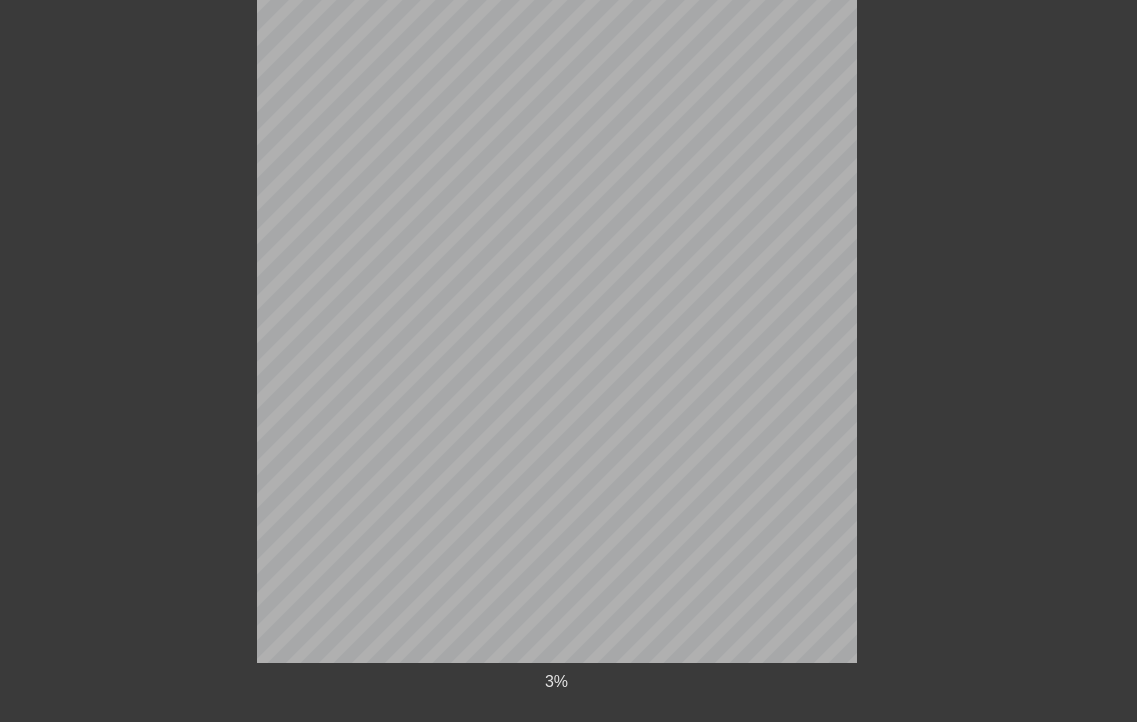 scroll, scrollTop: 0, scrollLeft: 0, axis: both 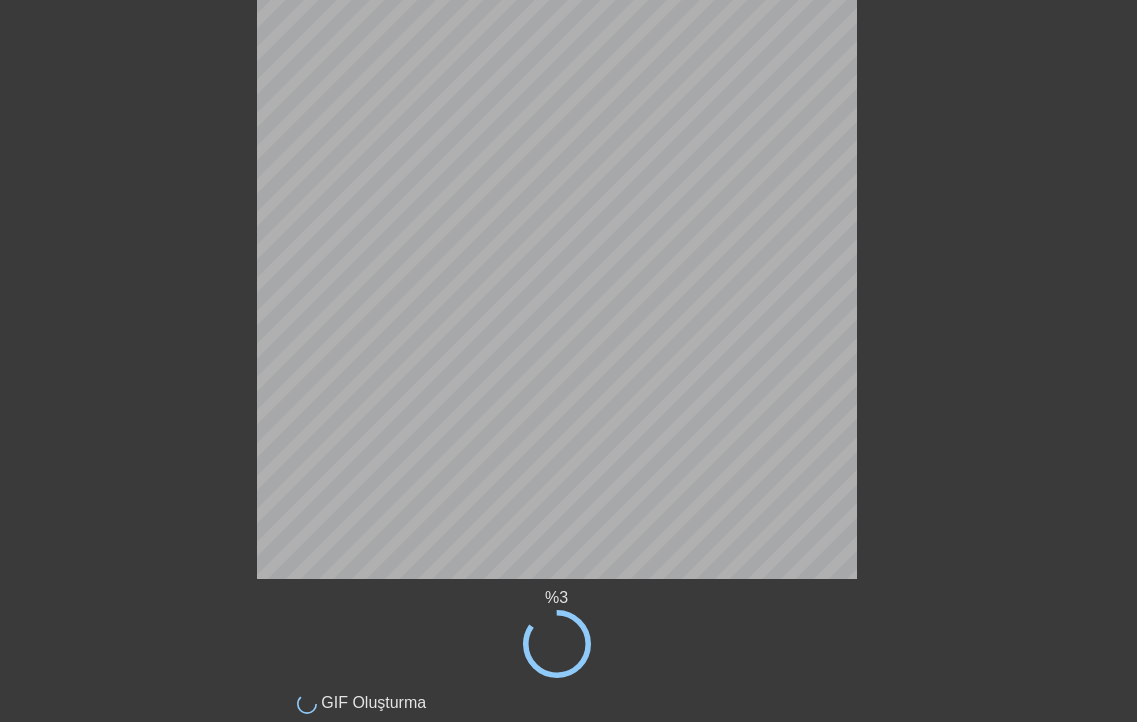 click on "%  3 Tamamlandı   GIF Oluşturma başlık daire ekle görüntü daire ekle mahsul fotoğraf_boyutu_büyük_seç yardım klavye hızlı_geri_sarma öncekini atla oyun_oku sonraki_atla [PERSON_NAME] GIF Oluştur çift_ok" at bounding box center (568, 223) 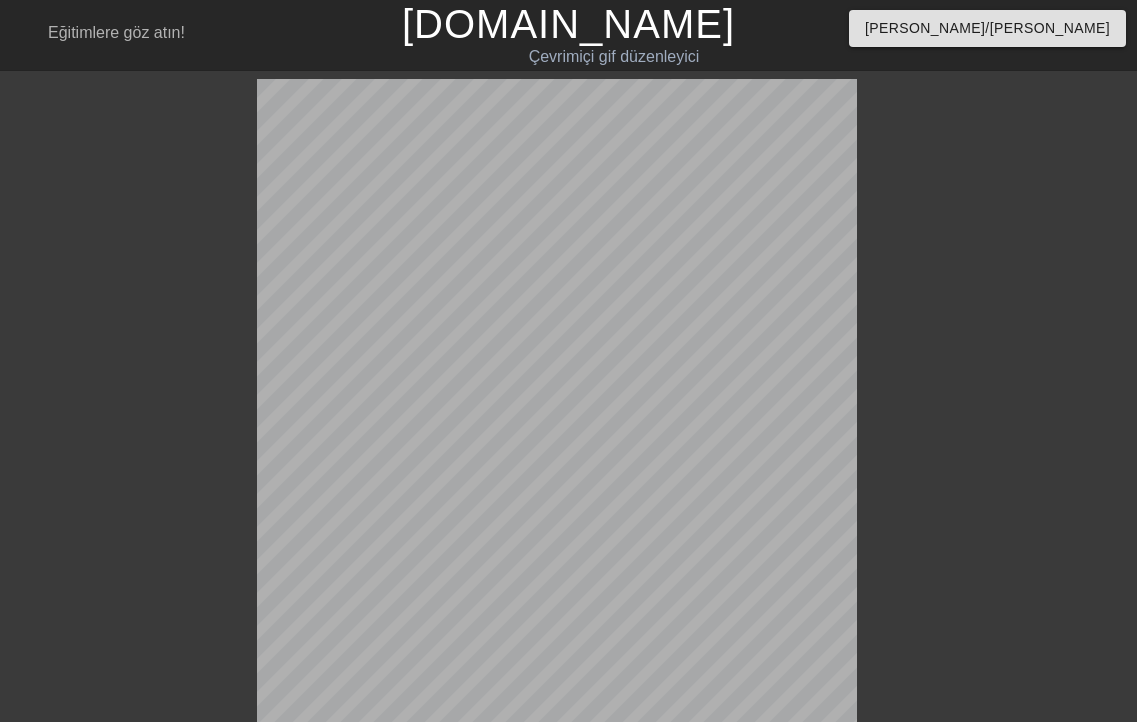 scroll, scrollTop: 348, scrollLeft: 0, axis: vertical 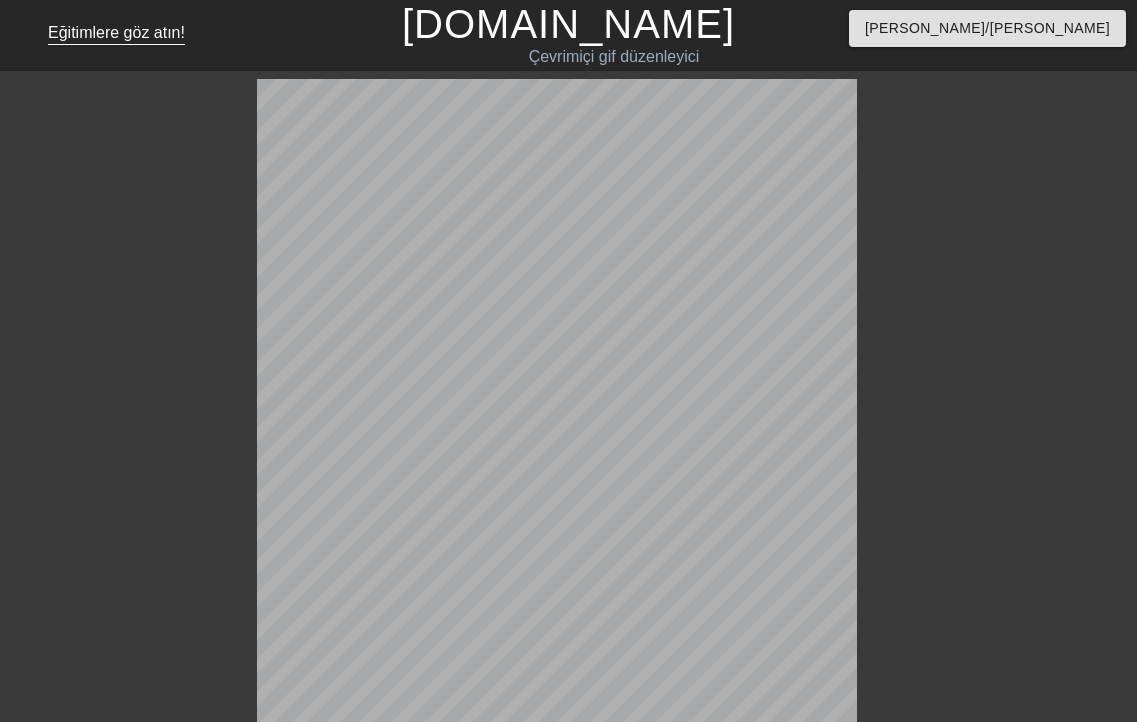 click on "Eğitimlere göz atın!" at bounding box center (116, 32) 